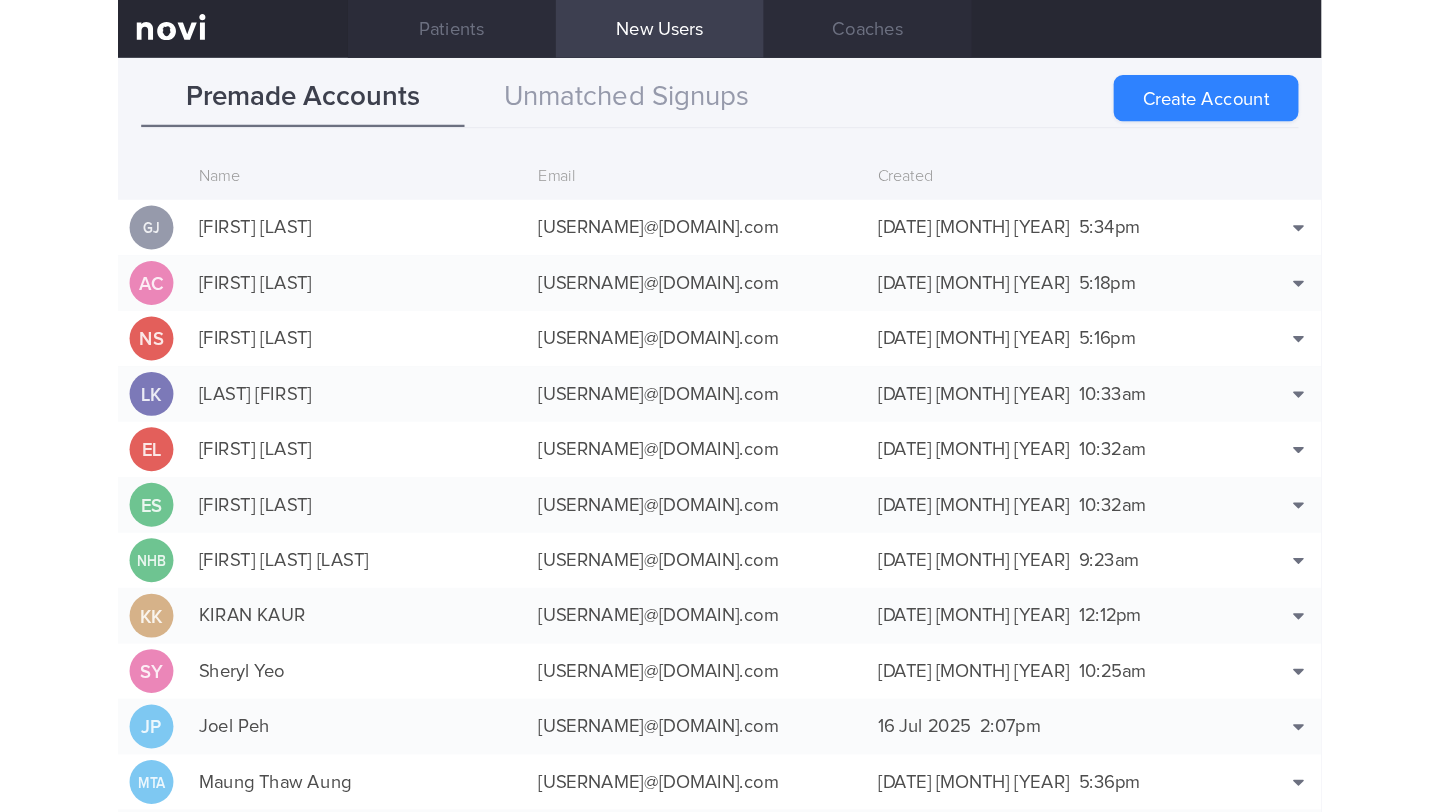 scroll, scrollTop: 0, scrollLeft: 0, axis: both 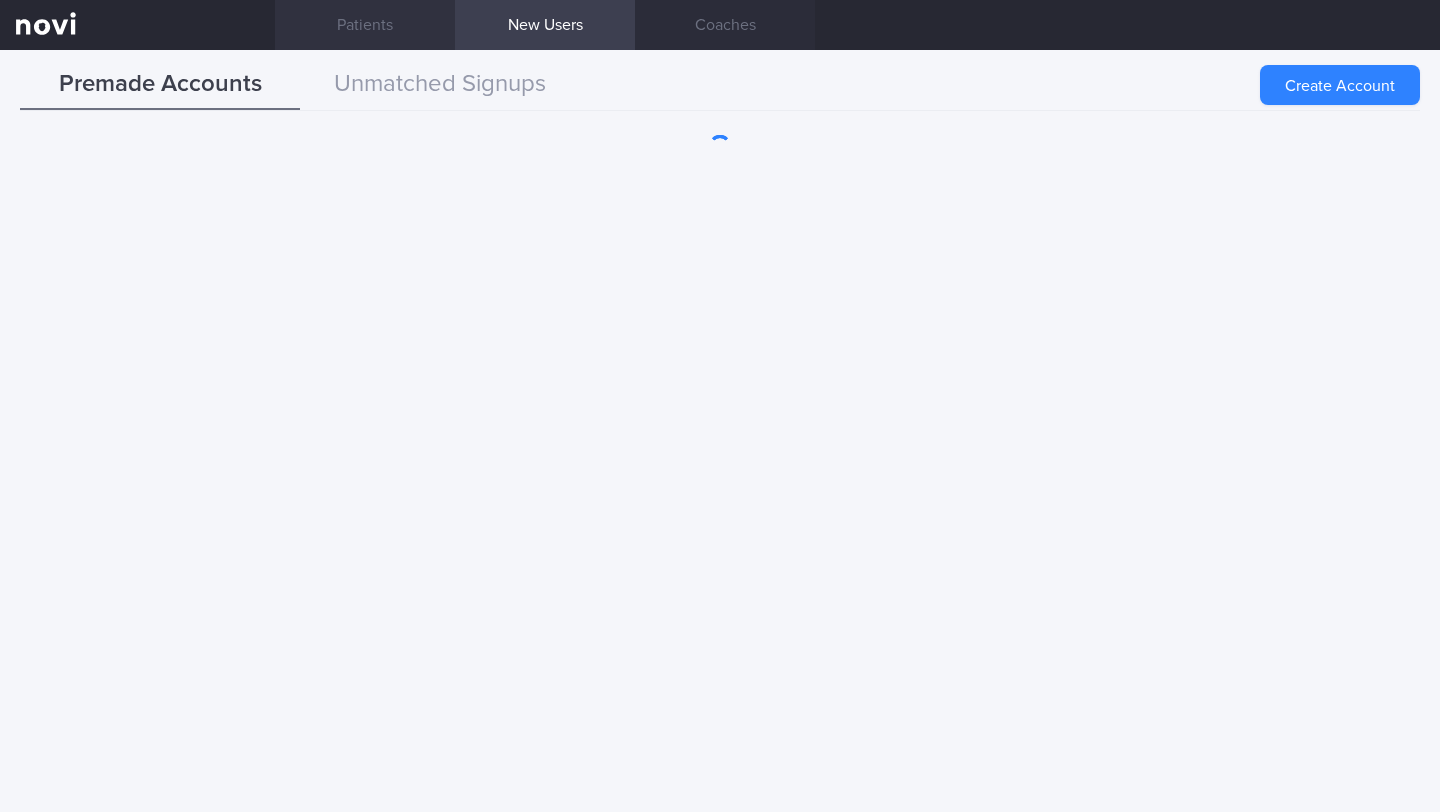 click on "Patients" at bounding box center [365, 25] 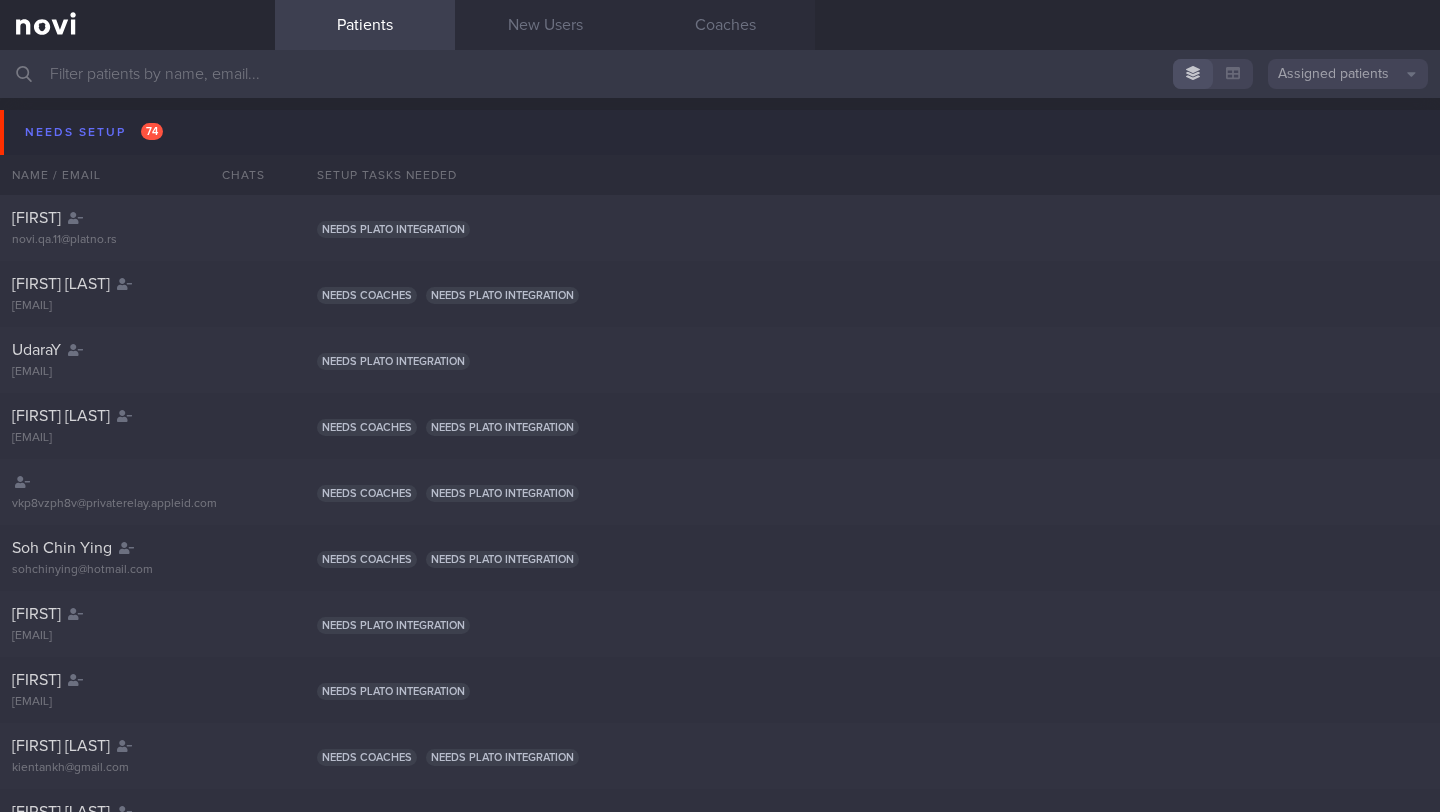 click on "Patients" at bounding box center (365, 25) 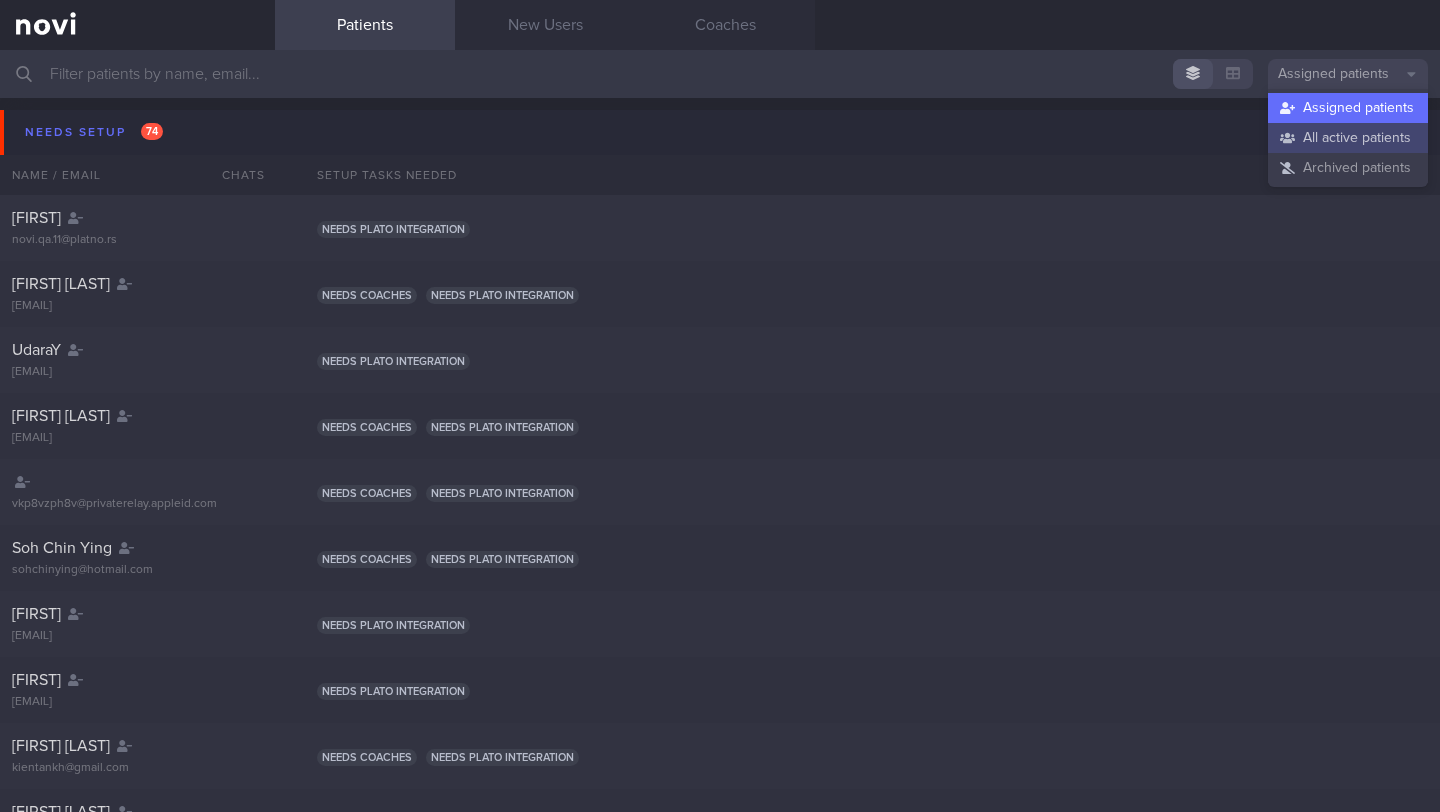 click on "All active patients" at bounding box center (1348, 138) 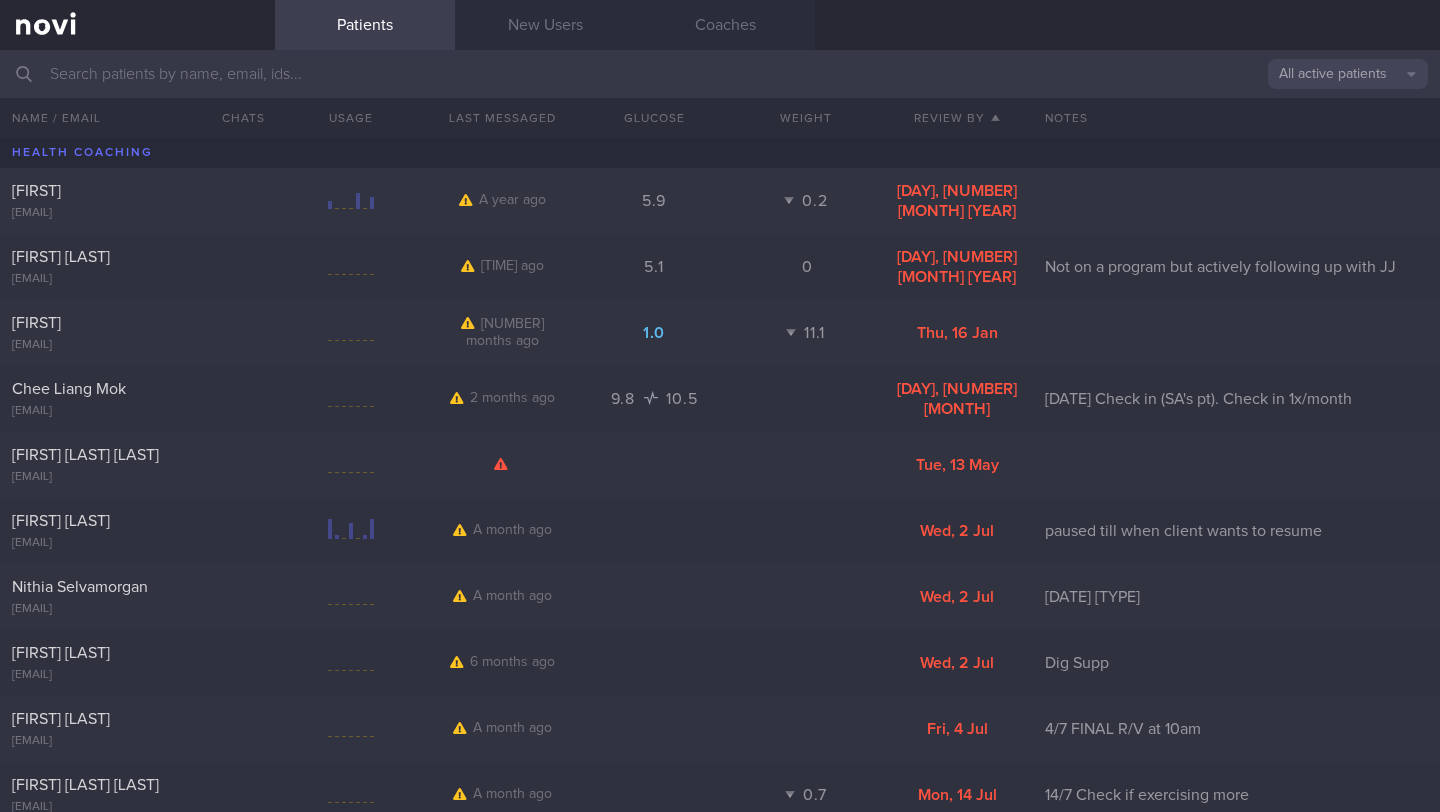 click at bounding box center [720, 74] 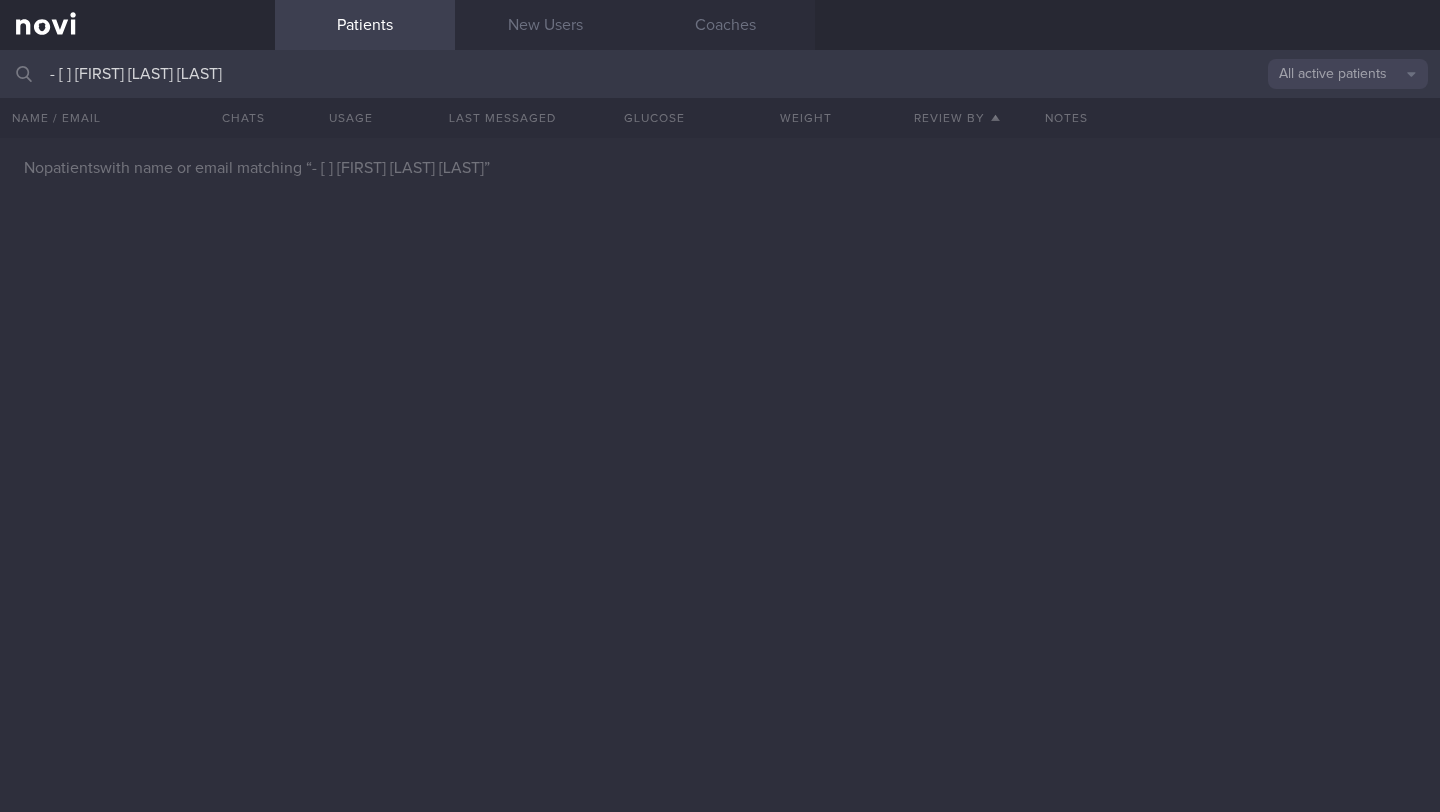click on "- [ ] MAHAMUTHA BEEVI D/O MOHAMED HANIFA" at bounding box center (720, 74) 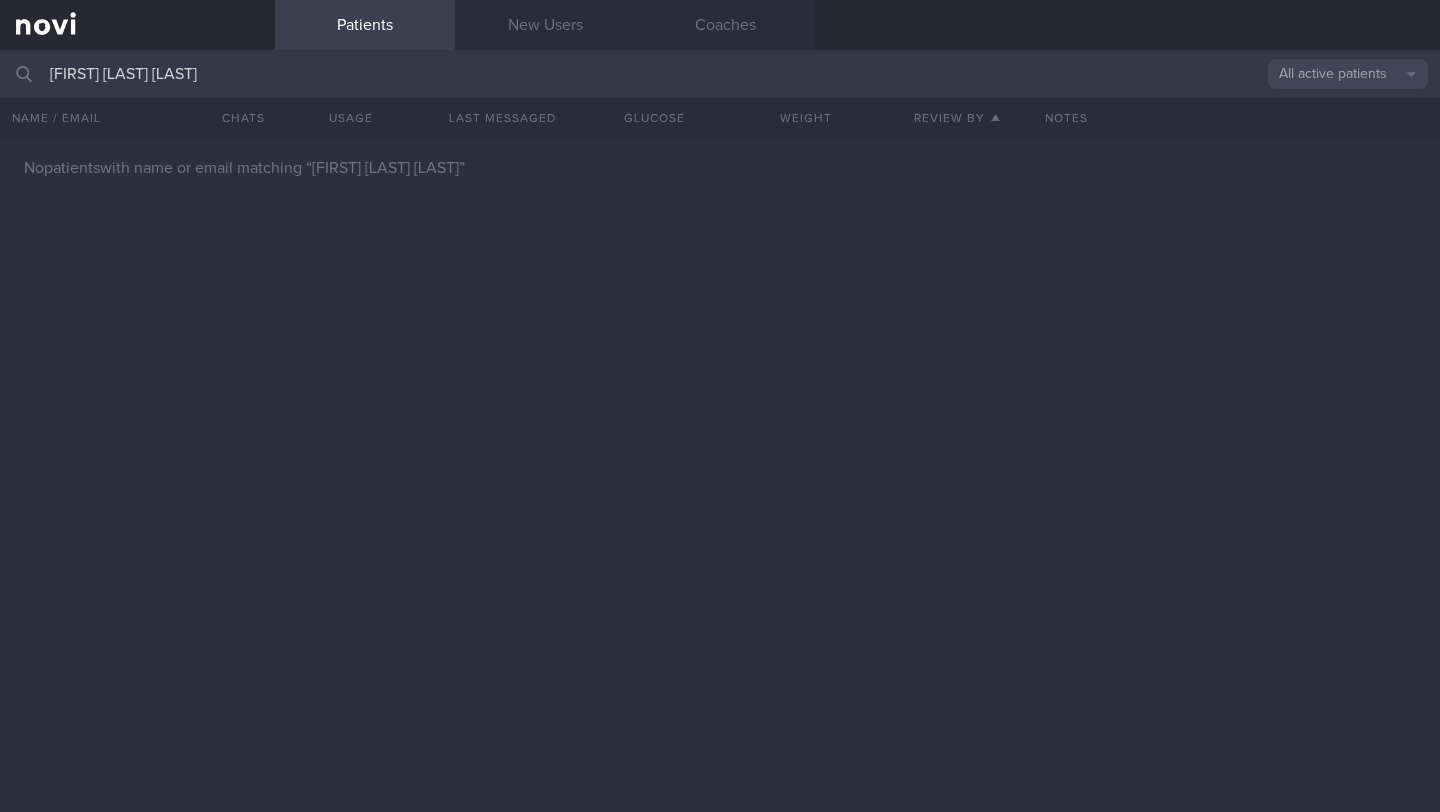 click on "MAHAMUTHA BEEVI D/O MOHAMED HANIFA" at bounding box center [720, 74] 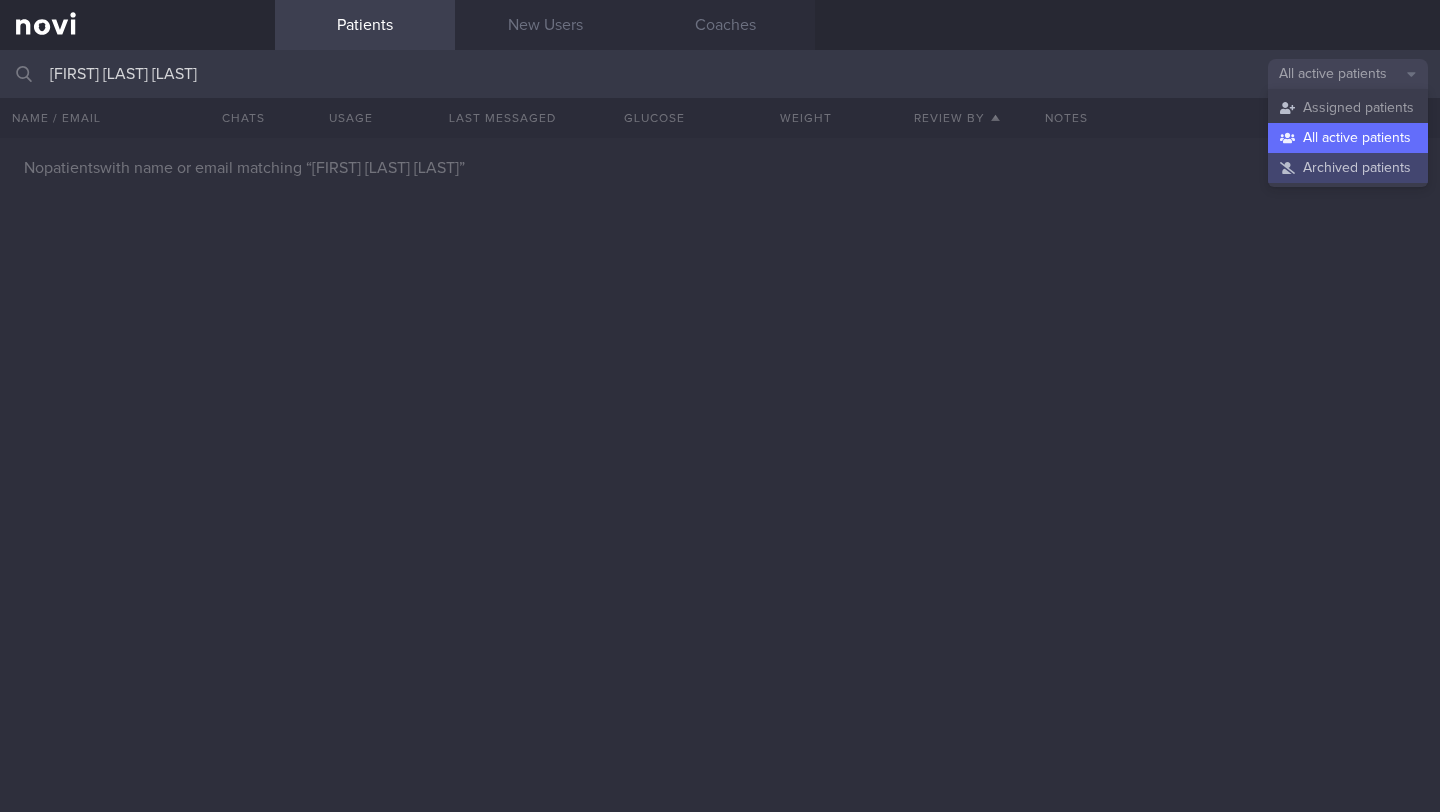 click on "Archived patients" at bounding box center (1348, 168) 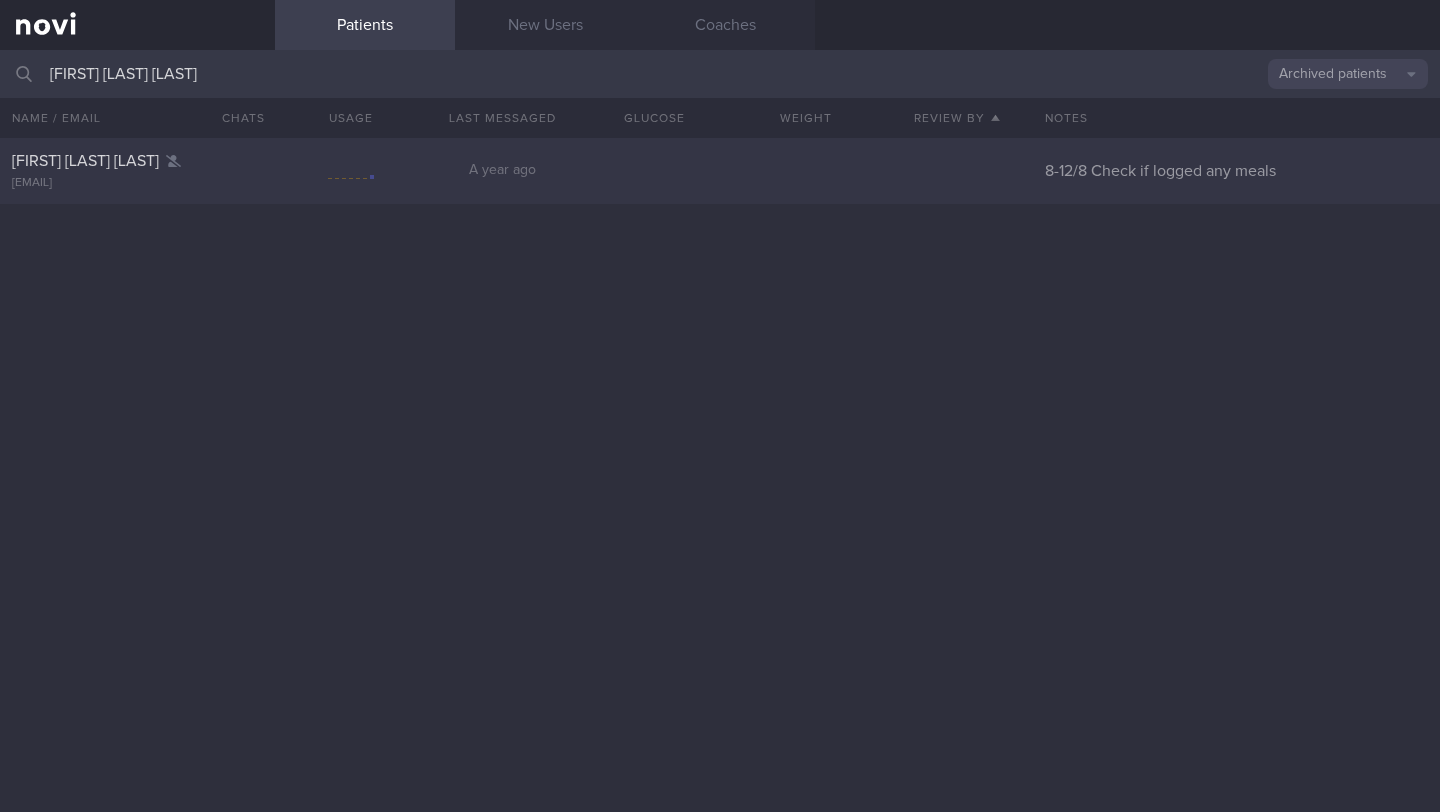 click on "MAHAMUTHA BEEVI D/O MOHAMED HANIFA" at bounding box center [135, 161] 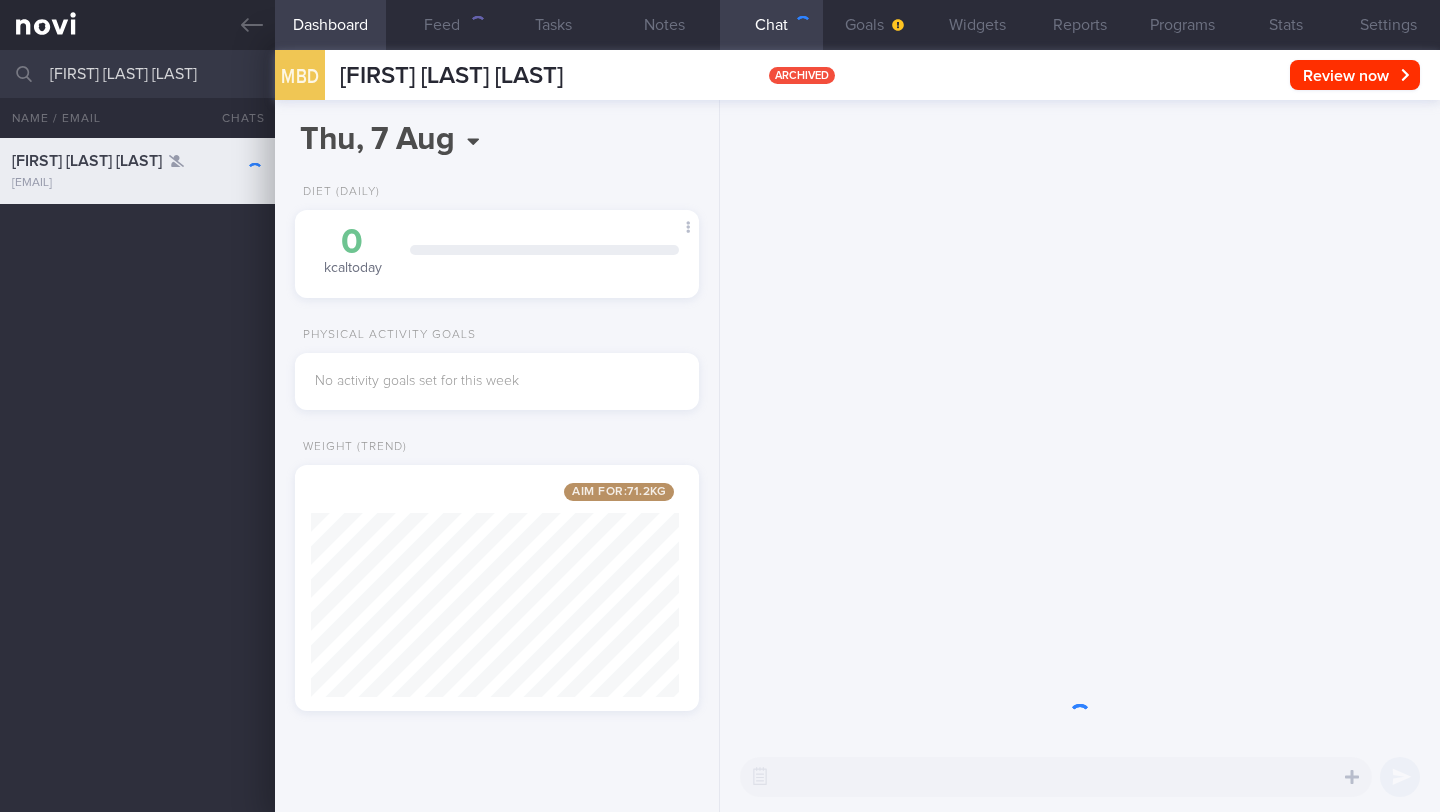 scroll, scrollTop: 999787, scrollLeft: 999632, axis: both 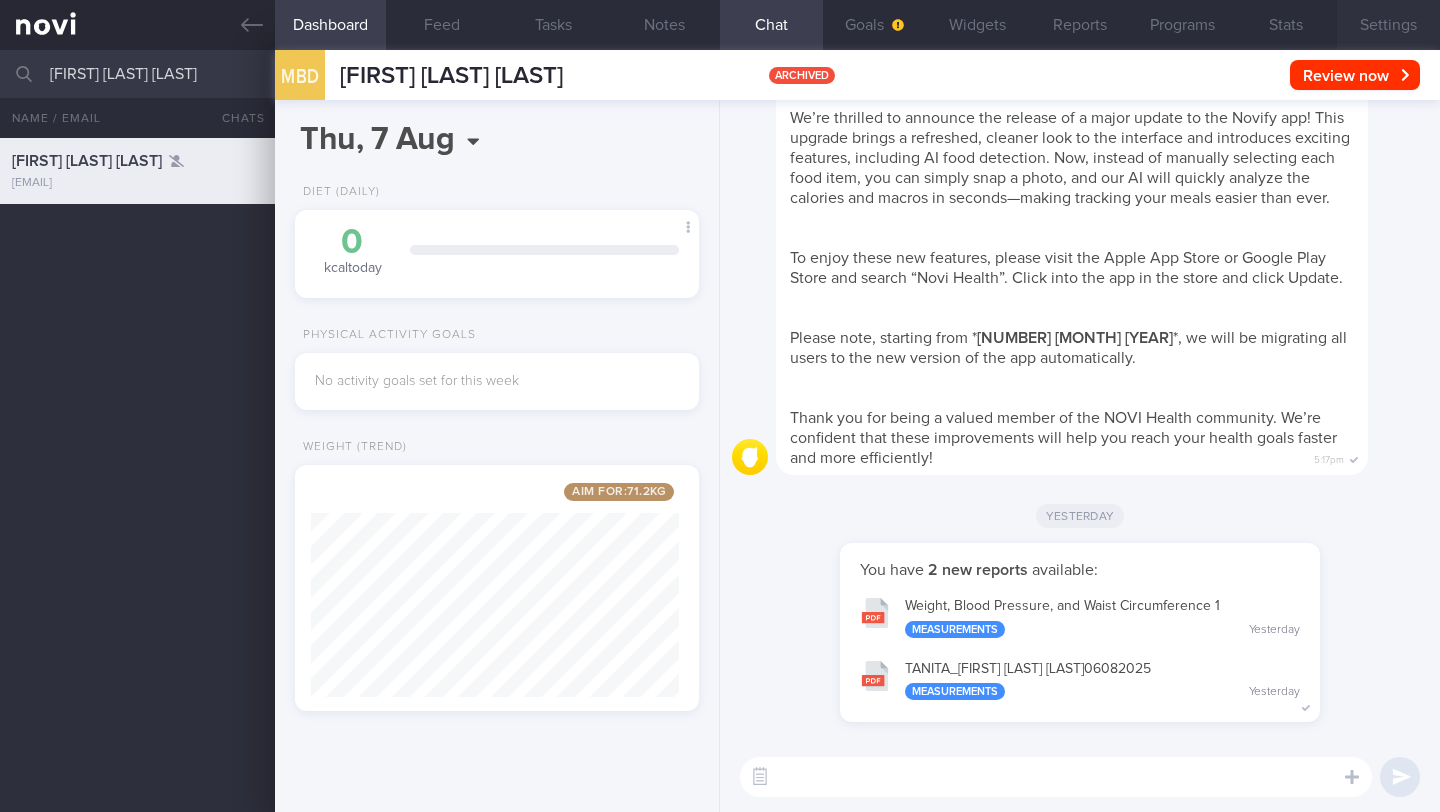 click on "Settings" at bounding box center [1388, 25] 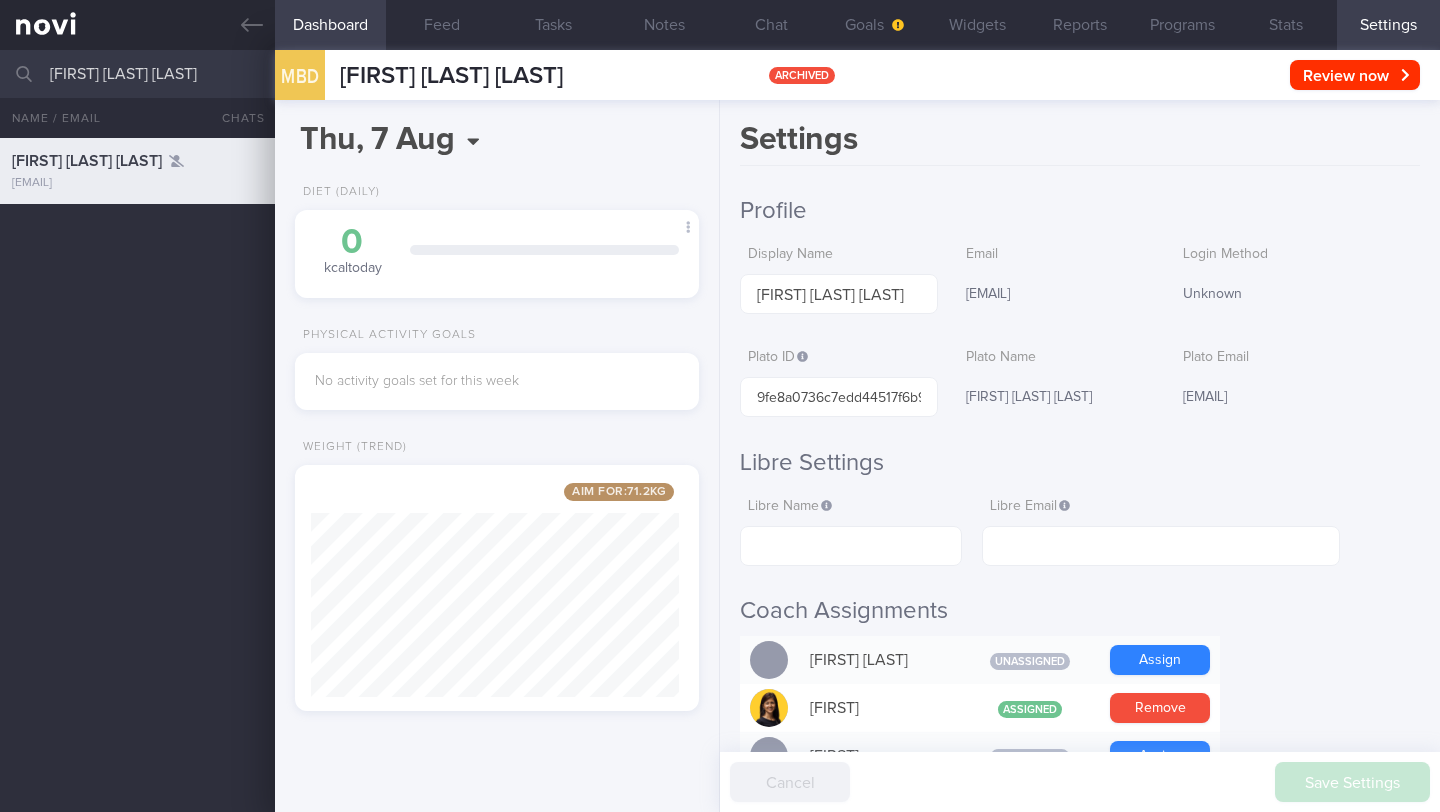 type 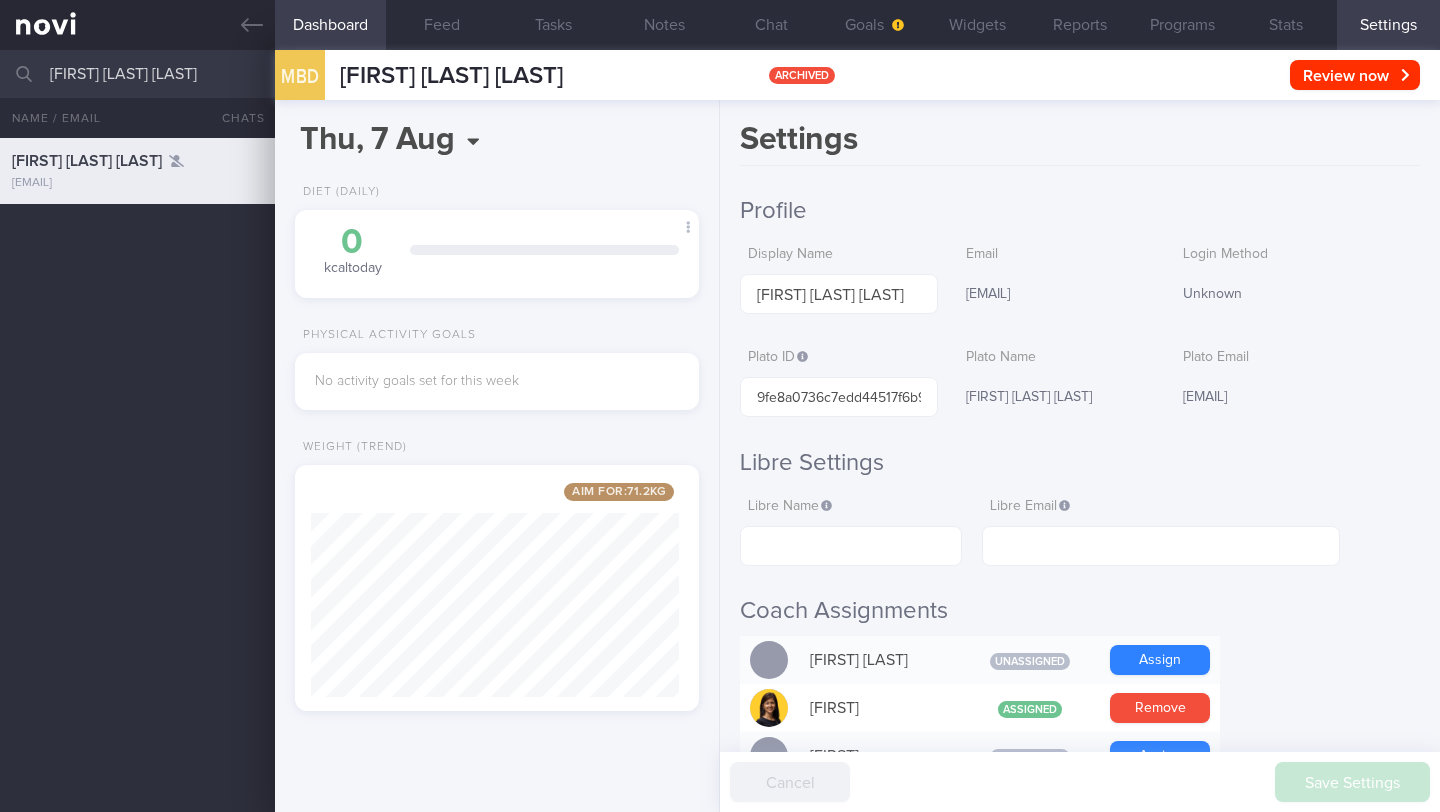 click on "Profile
Display Name
MAHAMUTHA BEEVI D/O MOHAMED HANIFA
Email
mahamutha@hotmail.com
Login Method
Unknown
Plato ID
9fe8a0736c7edd44517f6b9b62e81d24
Plato Name
MAHAMUTHA BEEVI D/O MOHAMED HANIFA
Plato Email
mahamutha@hotmail.com
Libre Settings
Libre Name
Libre Email
Coach Assignments" at bounding box center [1080, 1288] 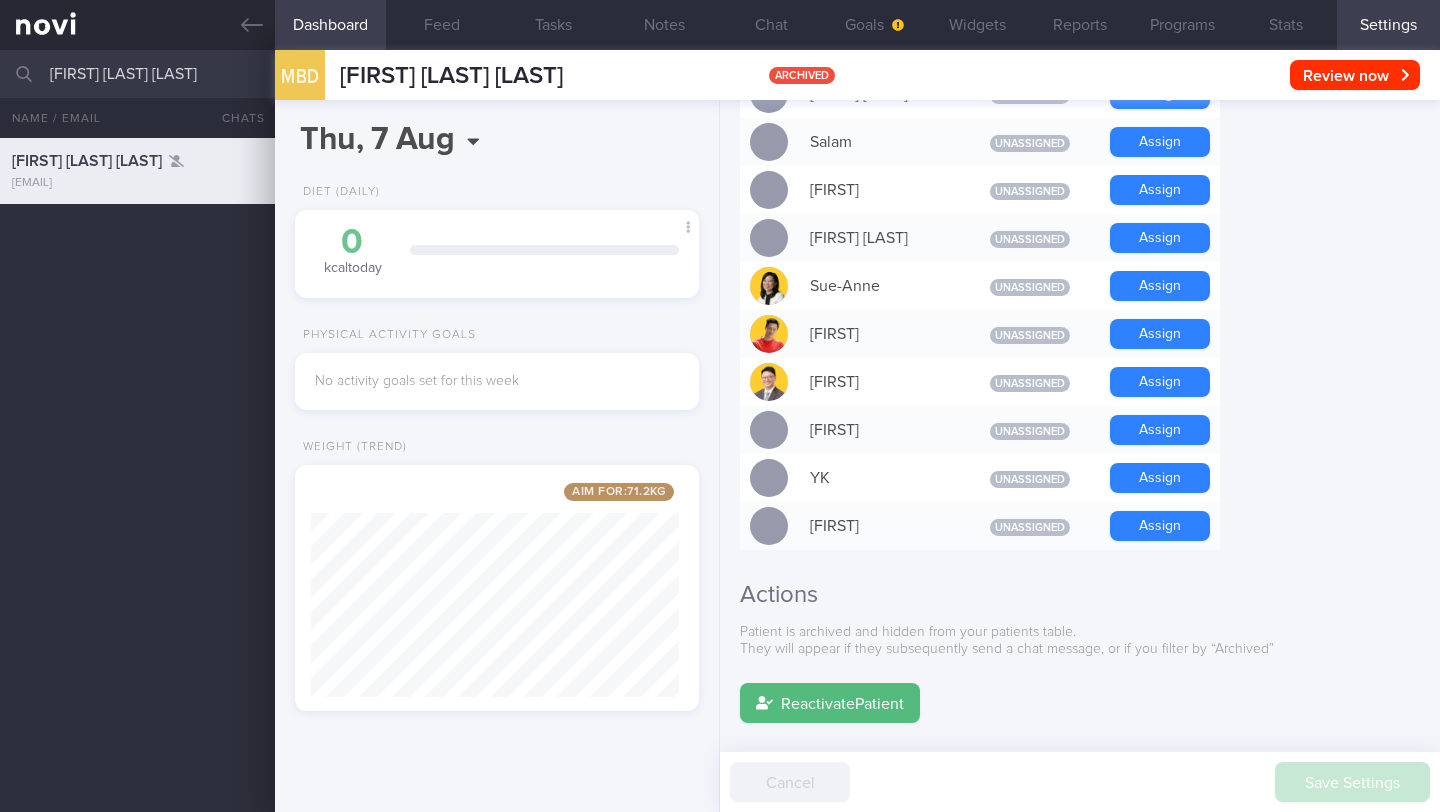 scroll, scrollTop: 1665, scrollLeft: 0, axis: vertical 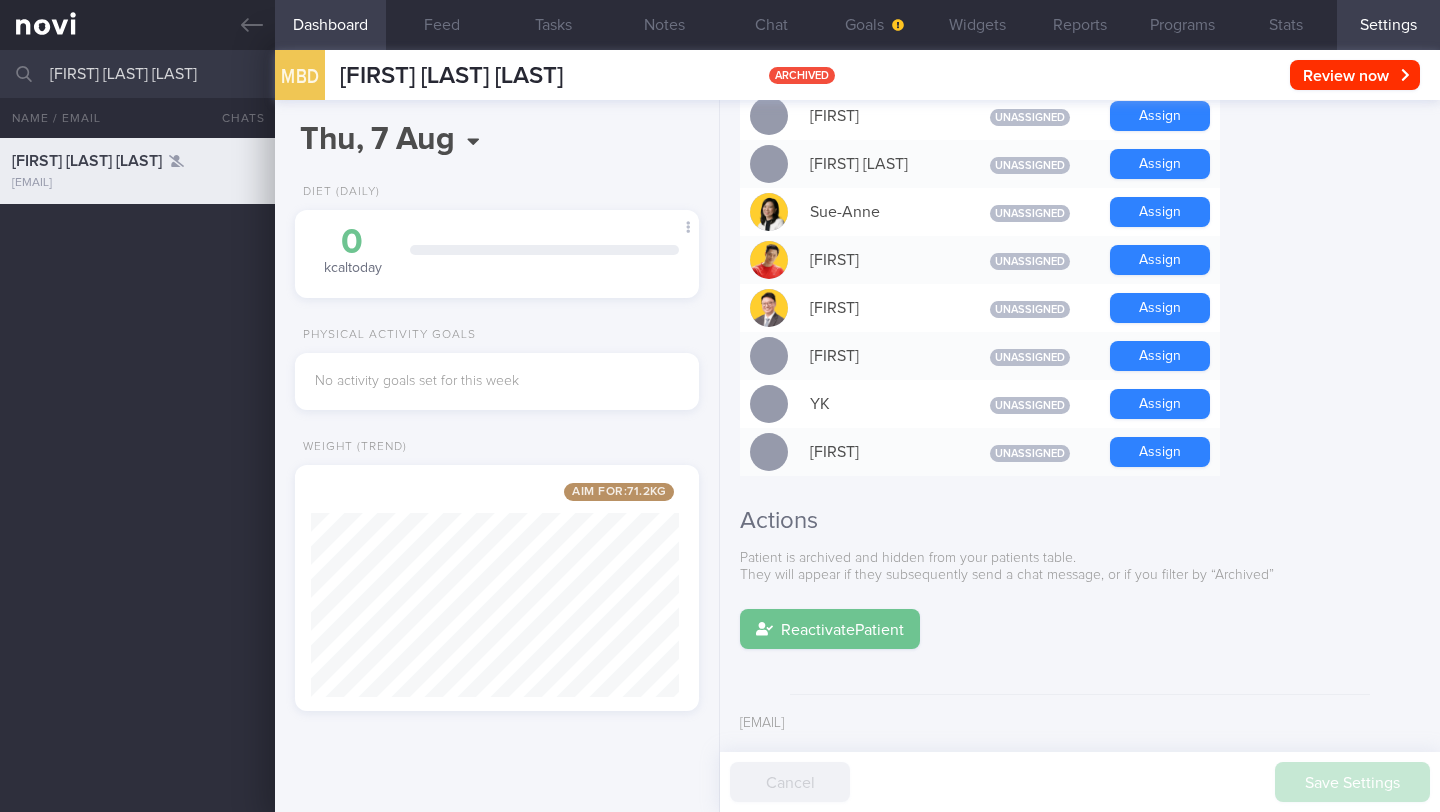 click on "Reactivate  Patient" at bounding box center [830, 629] 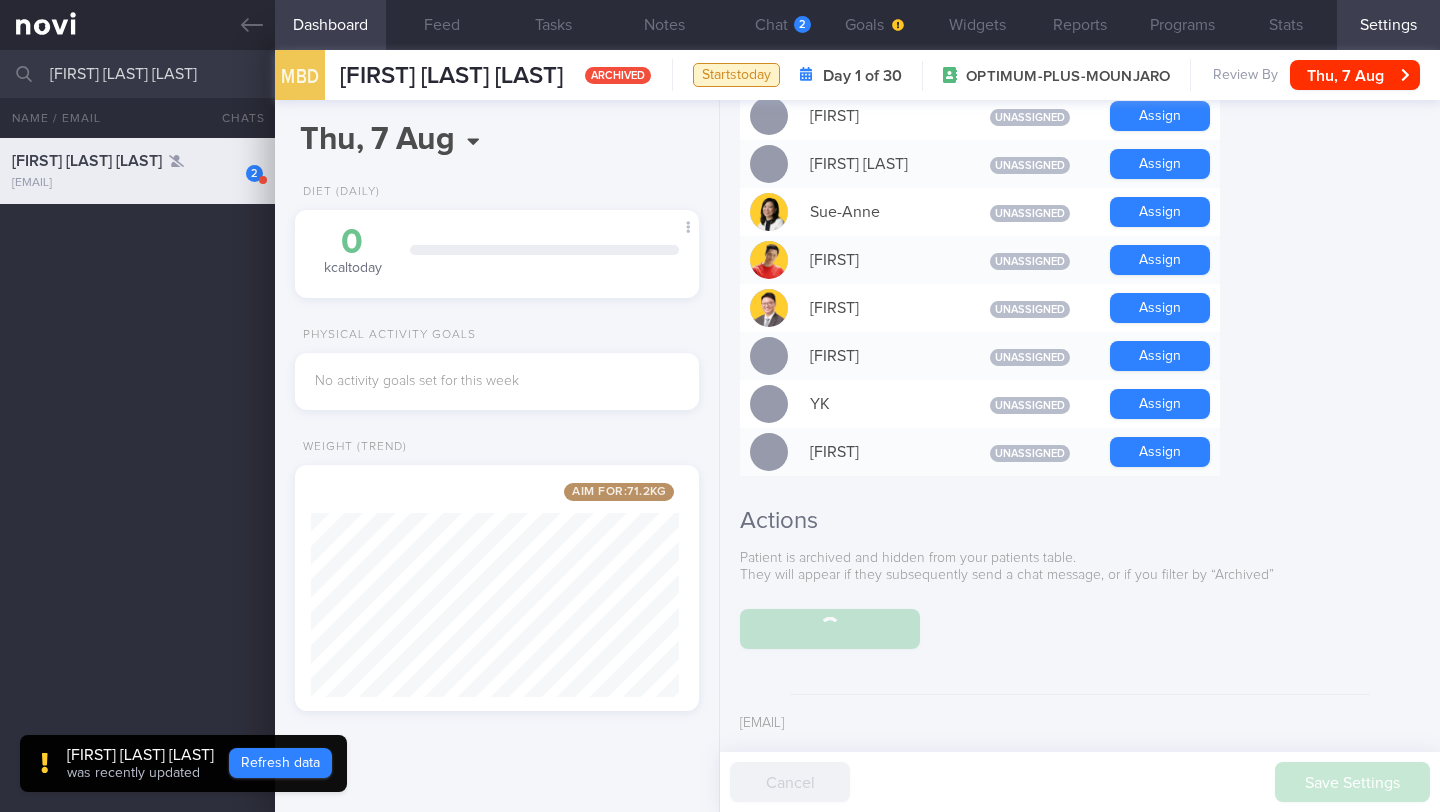 click on "Refresh data" at bounding box center (280, 763) 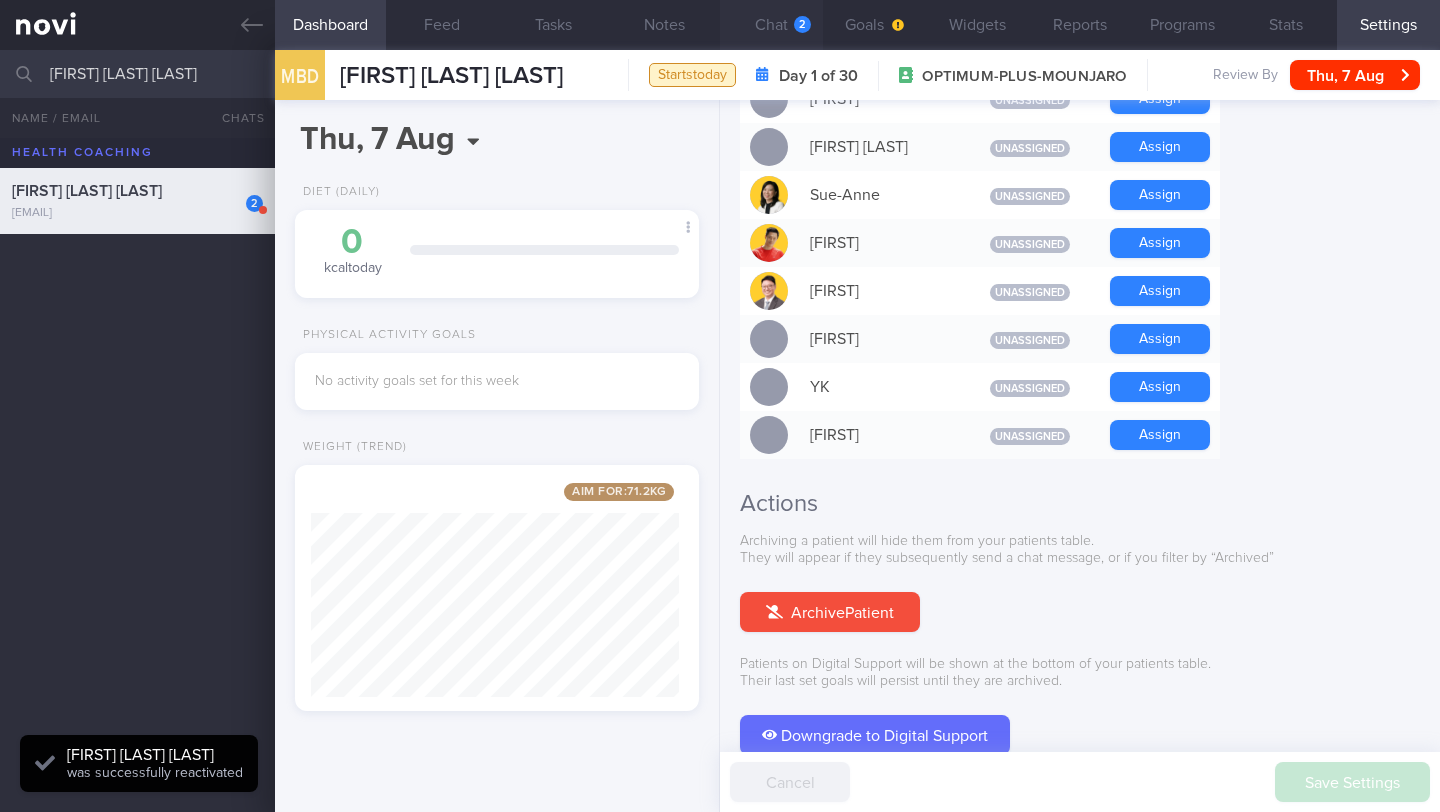 click on "2" at bounding box center (802, 24) 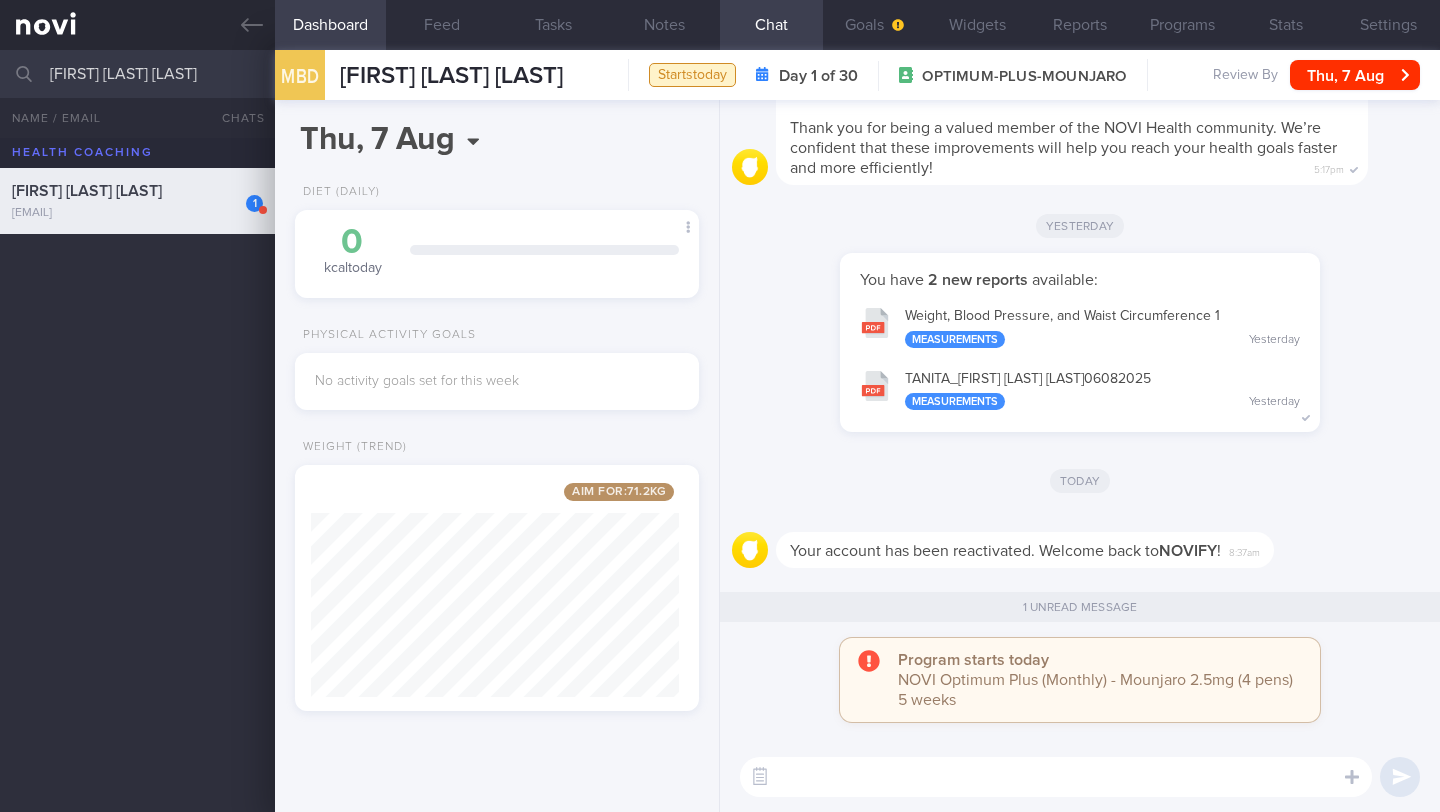 click at bounding box center (1056, 777) 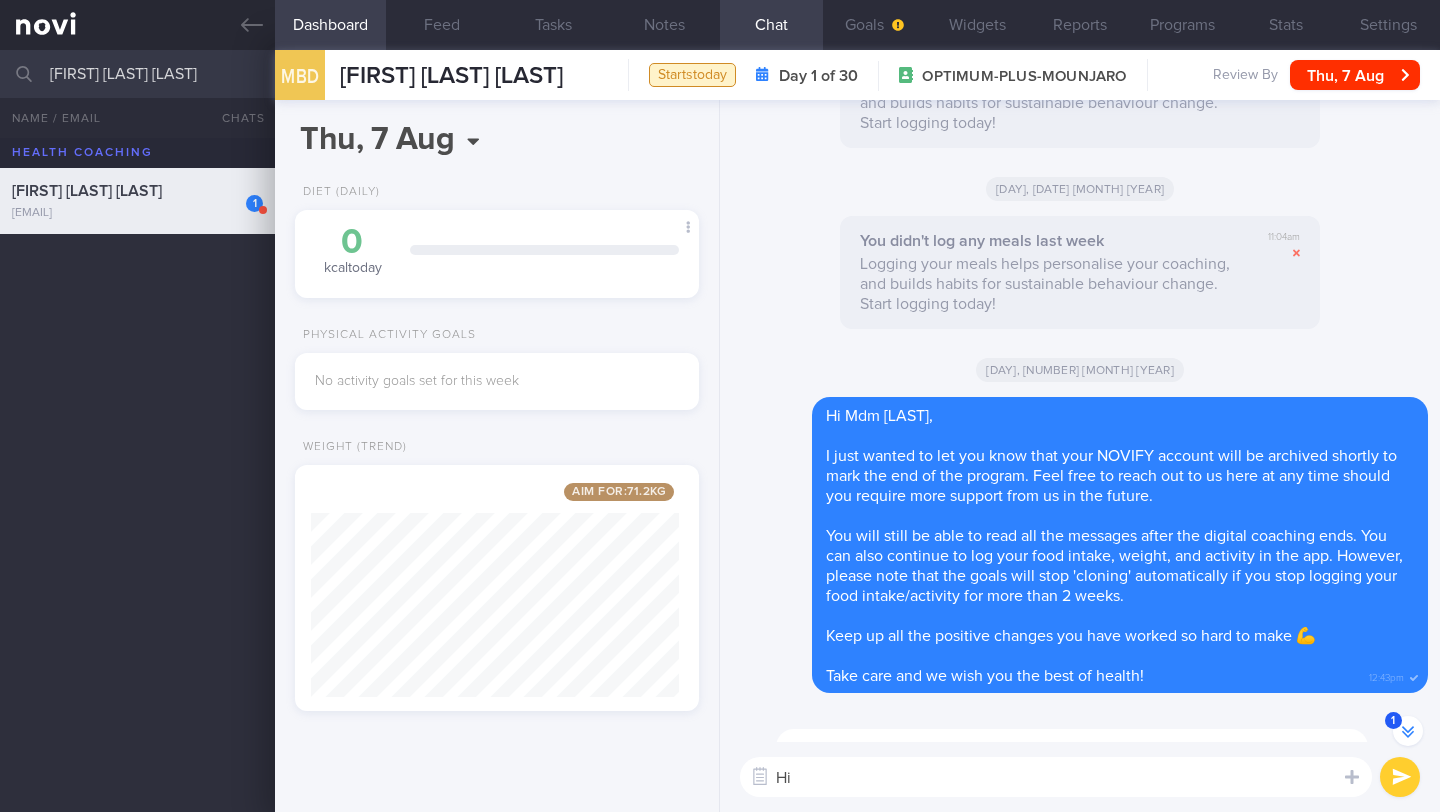 scroll, scrollTop: -1367, scrollLeft: 0, axis: vertical 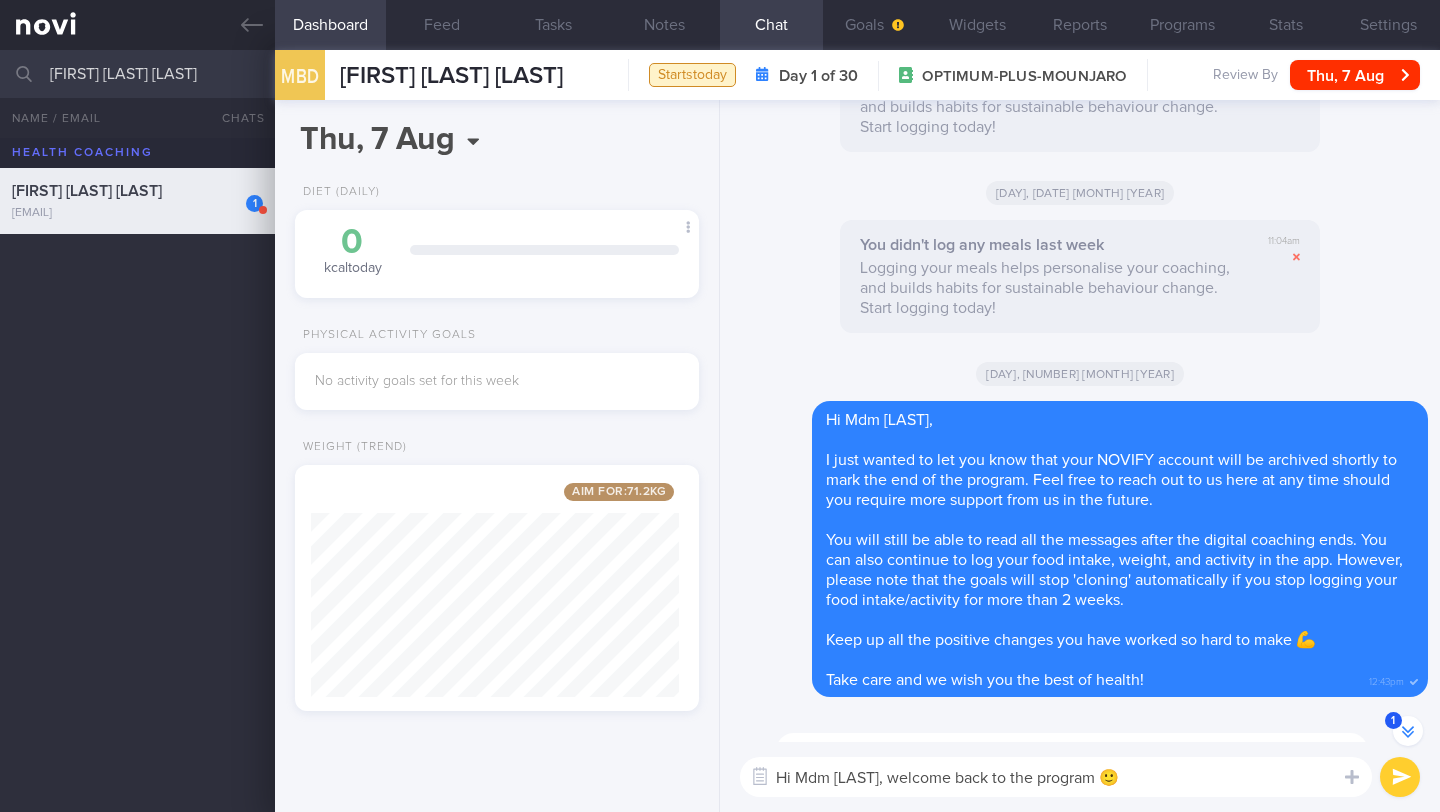 click on "Hi Mdm Beevi, welcome back to the program 🙂" at bounding box center [1056, 777] 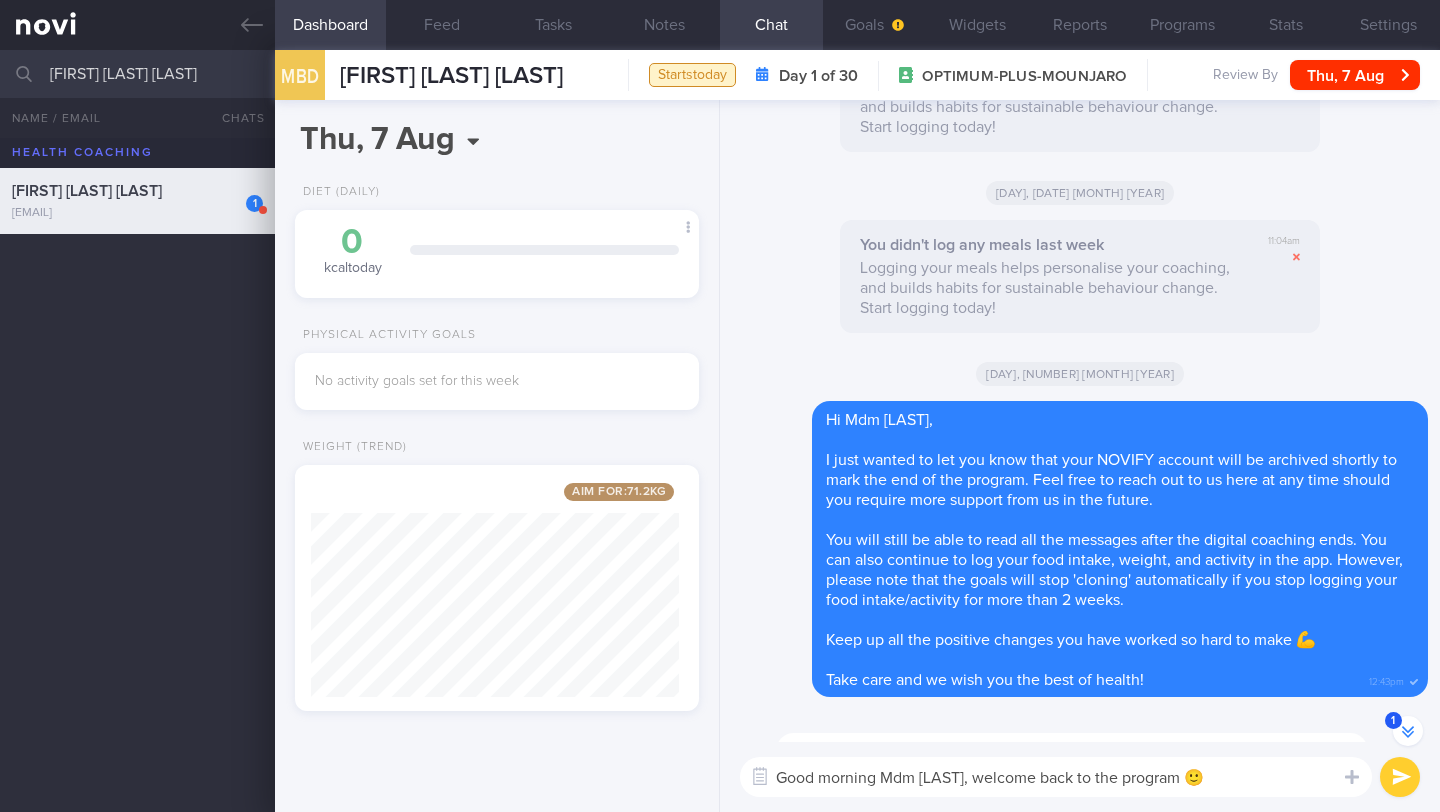 click on "Good morning Mdm Beevi, welcome back to the program 🙂" at bounding box center [1056, 777] 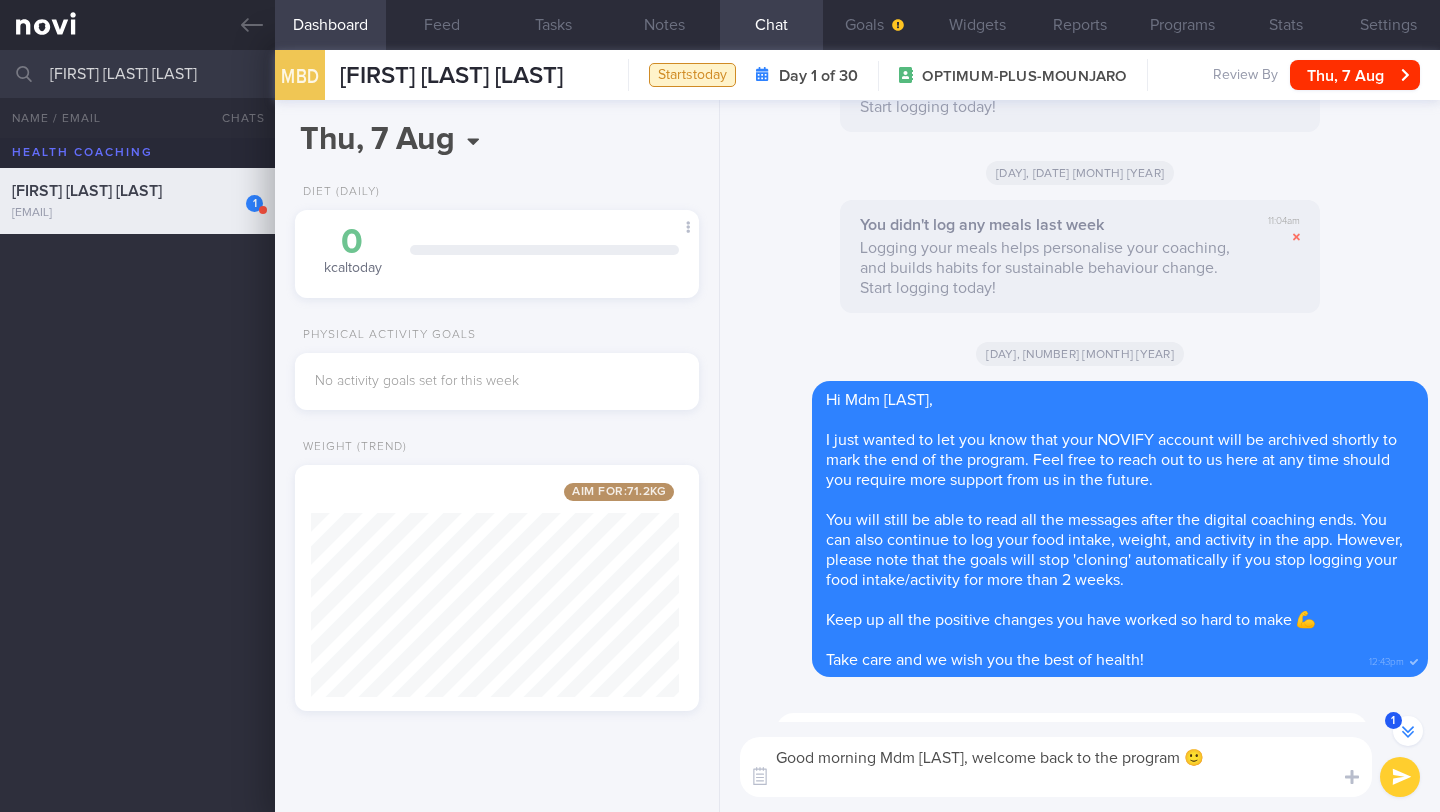 scroll, scrollTop: 0, scrollLeft: 0, axis: both 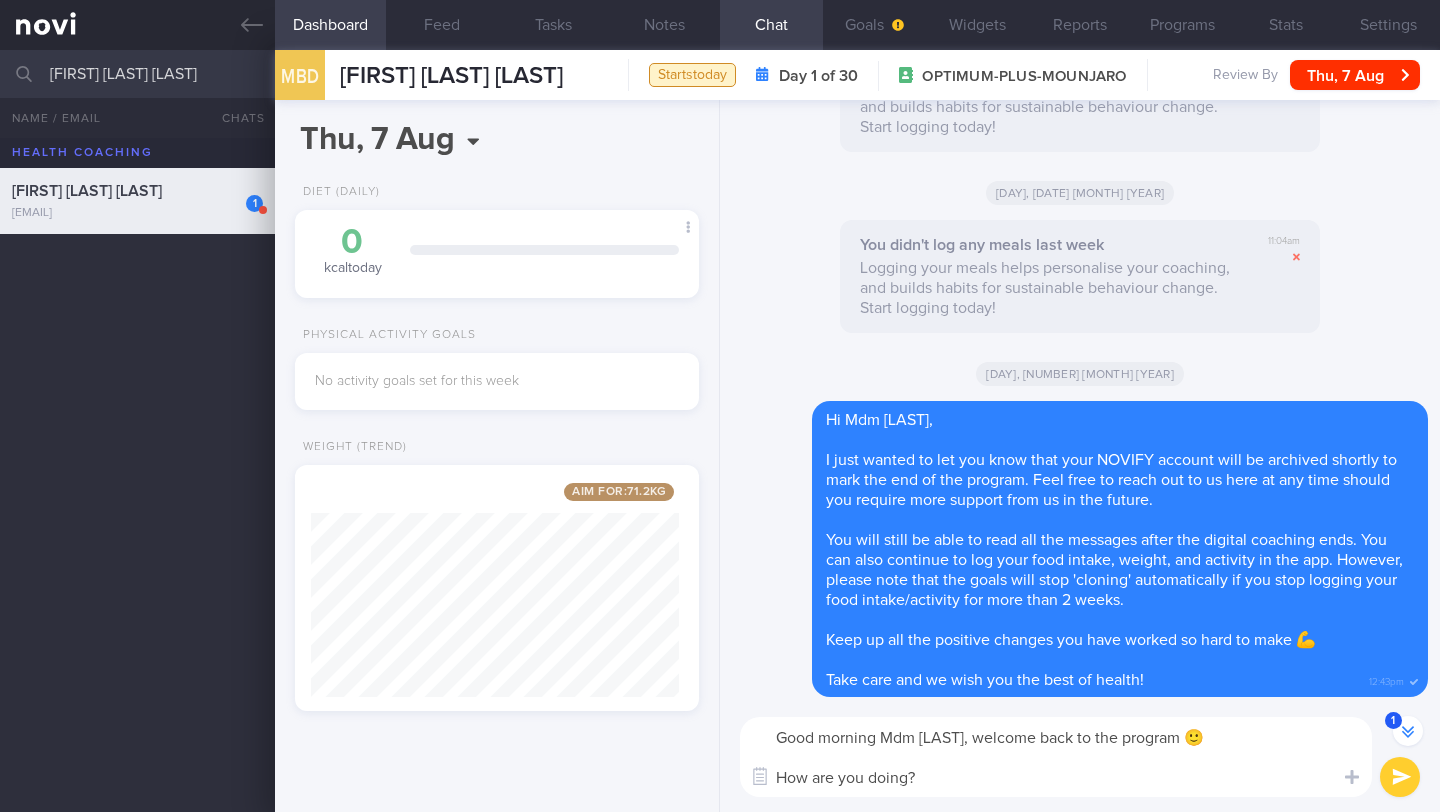 click on "Good morning Mdm Beevi, welcome back to the program 🙂
How are you doing?" at bounding box center (1056, 757) 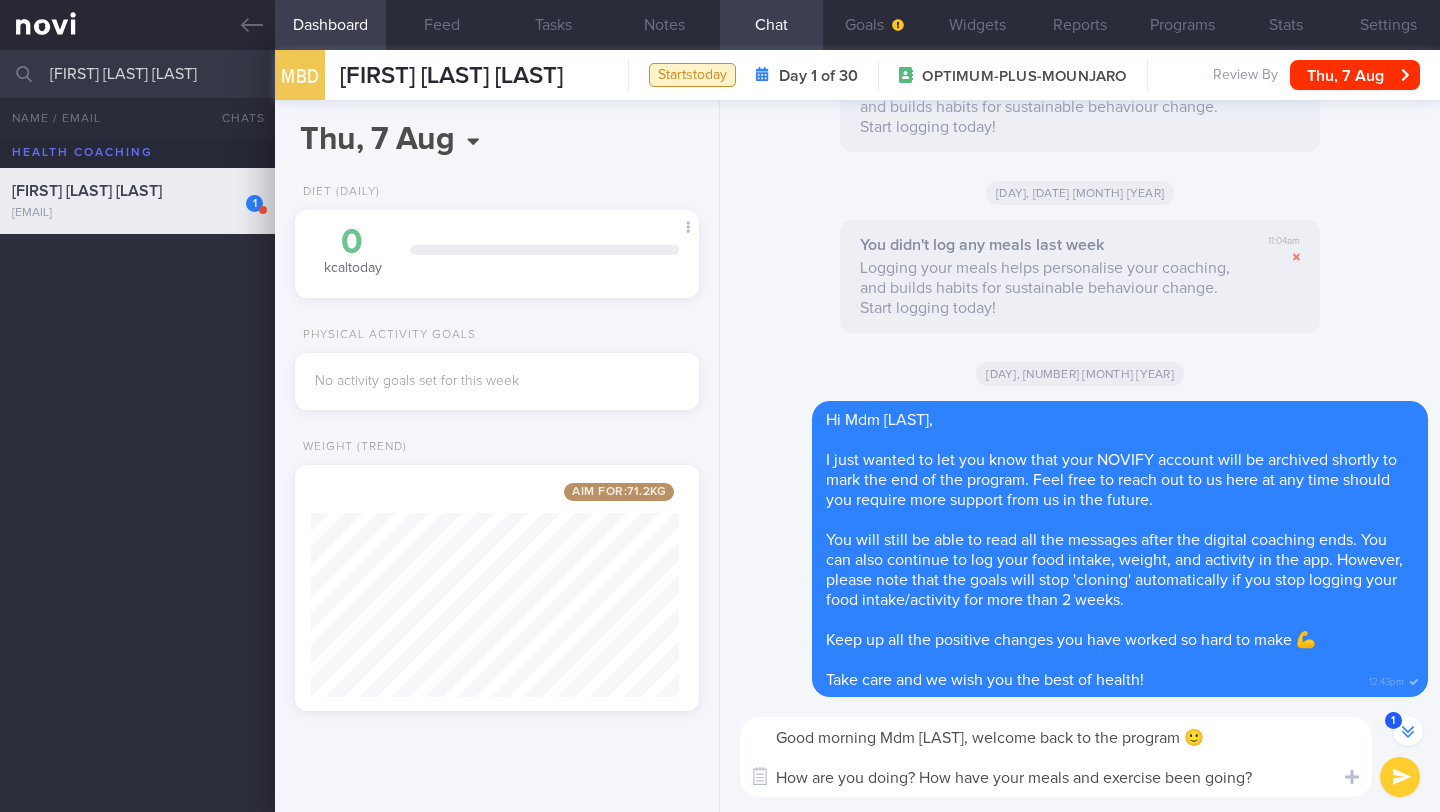 click on "Good morning Mdm Beevi, welcome back to the program 🙂
How are you doing? How have your meals and exercise been going?" at bounding box center (1056, 757) 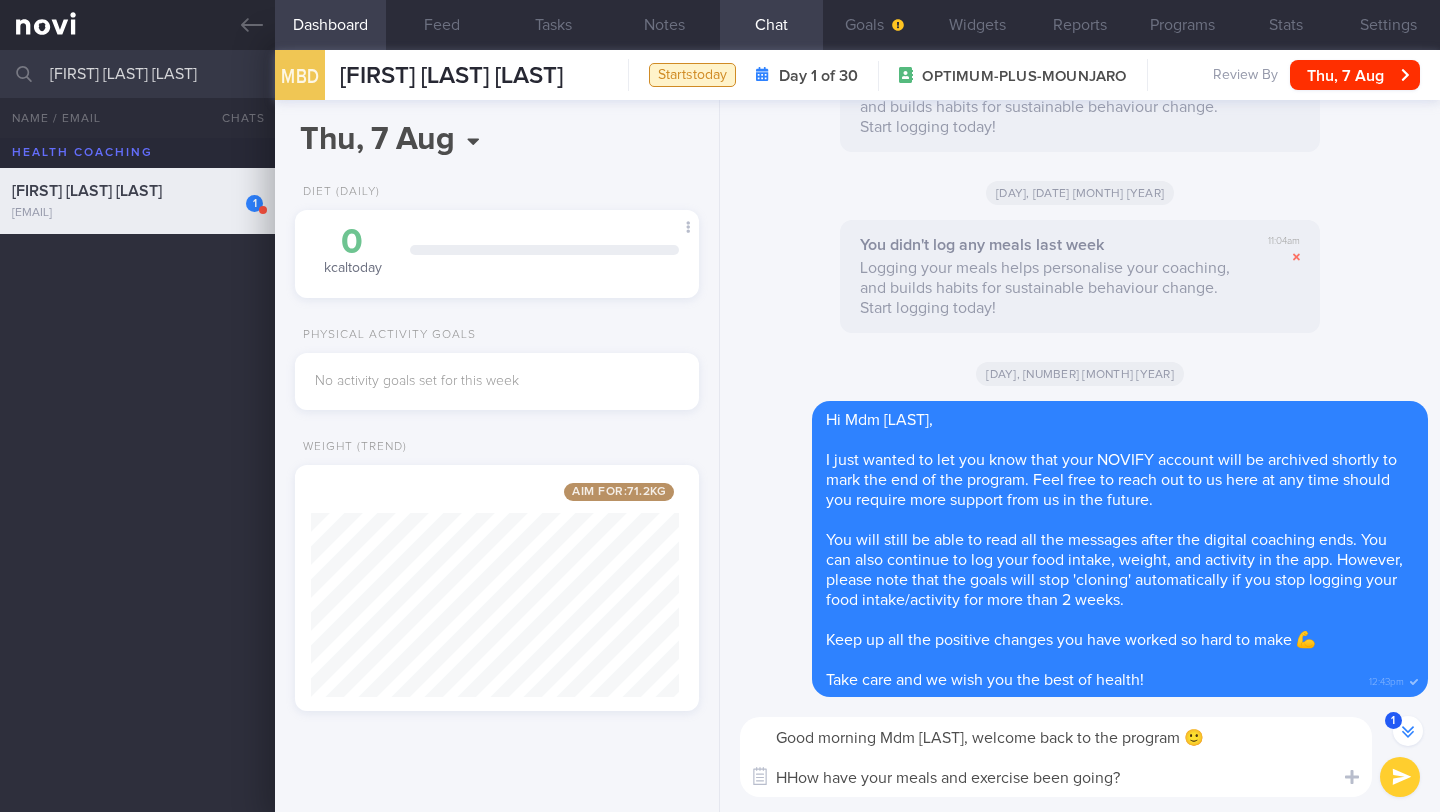 type on "Good morning Mdm Beevi, welcome back to the program 🙂
How have your meals and exercise been going?" 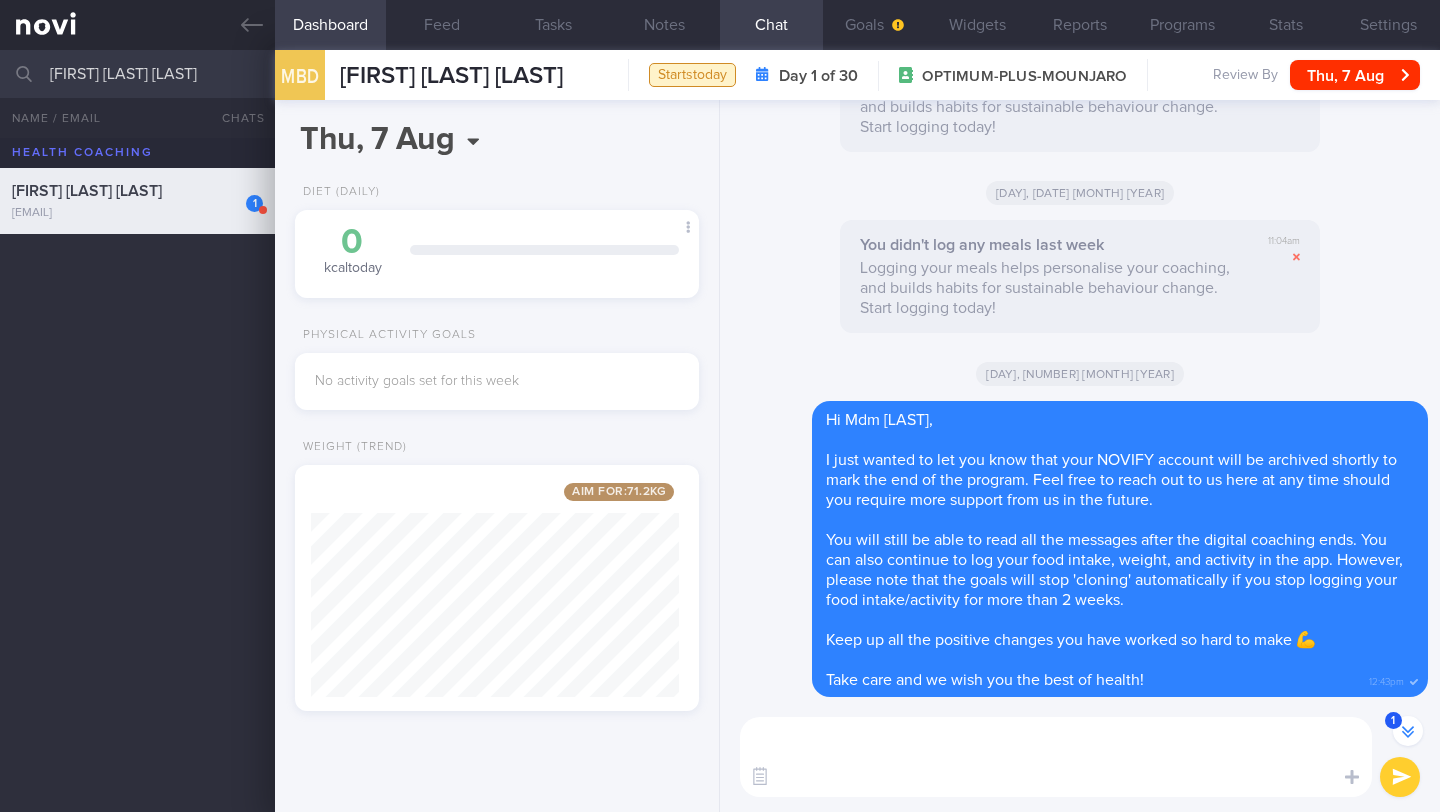 scroll, scrollTop: 0, scrollLeft: 0, axis: both 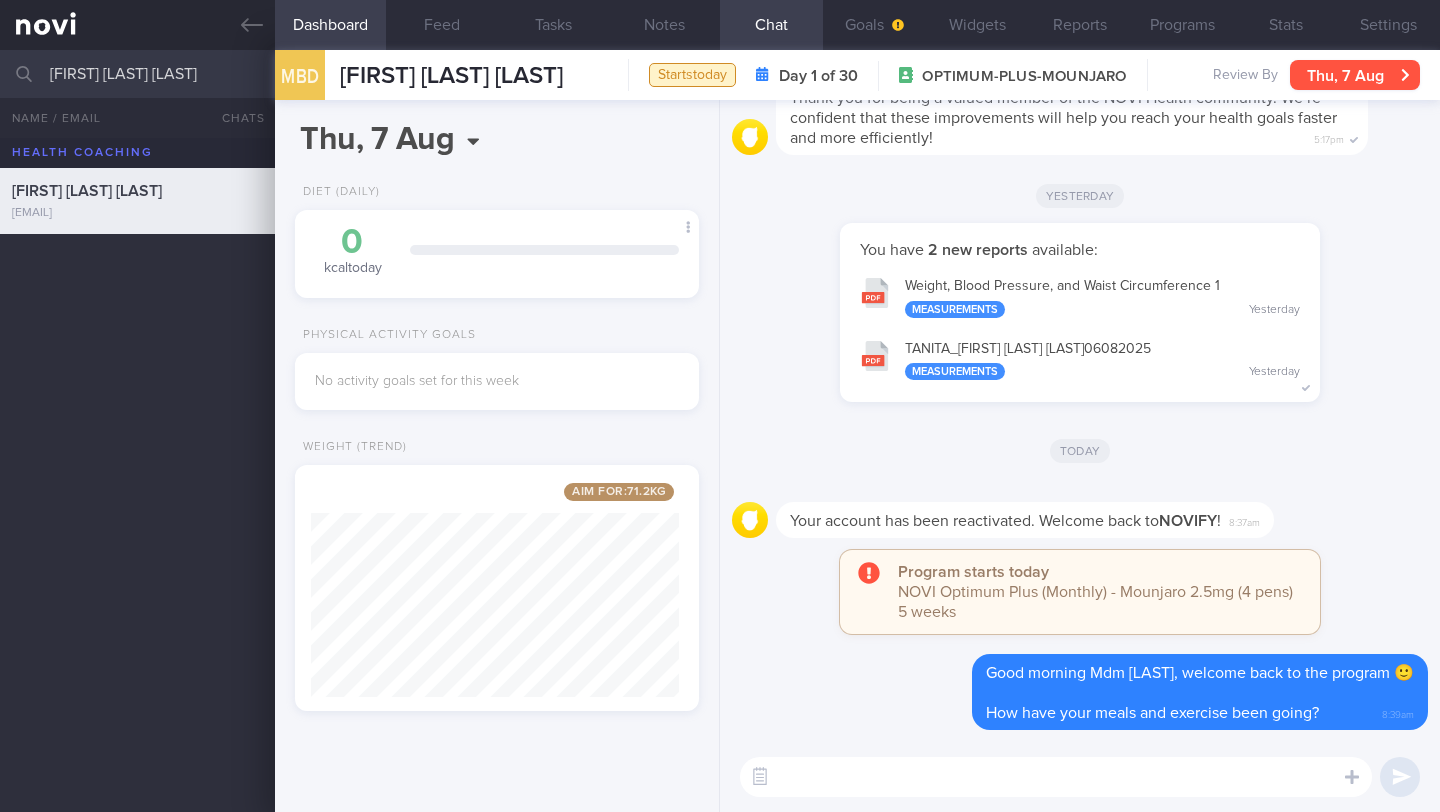 type 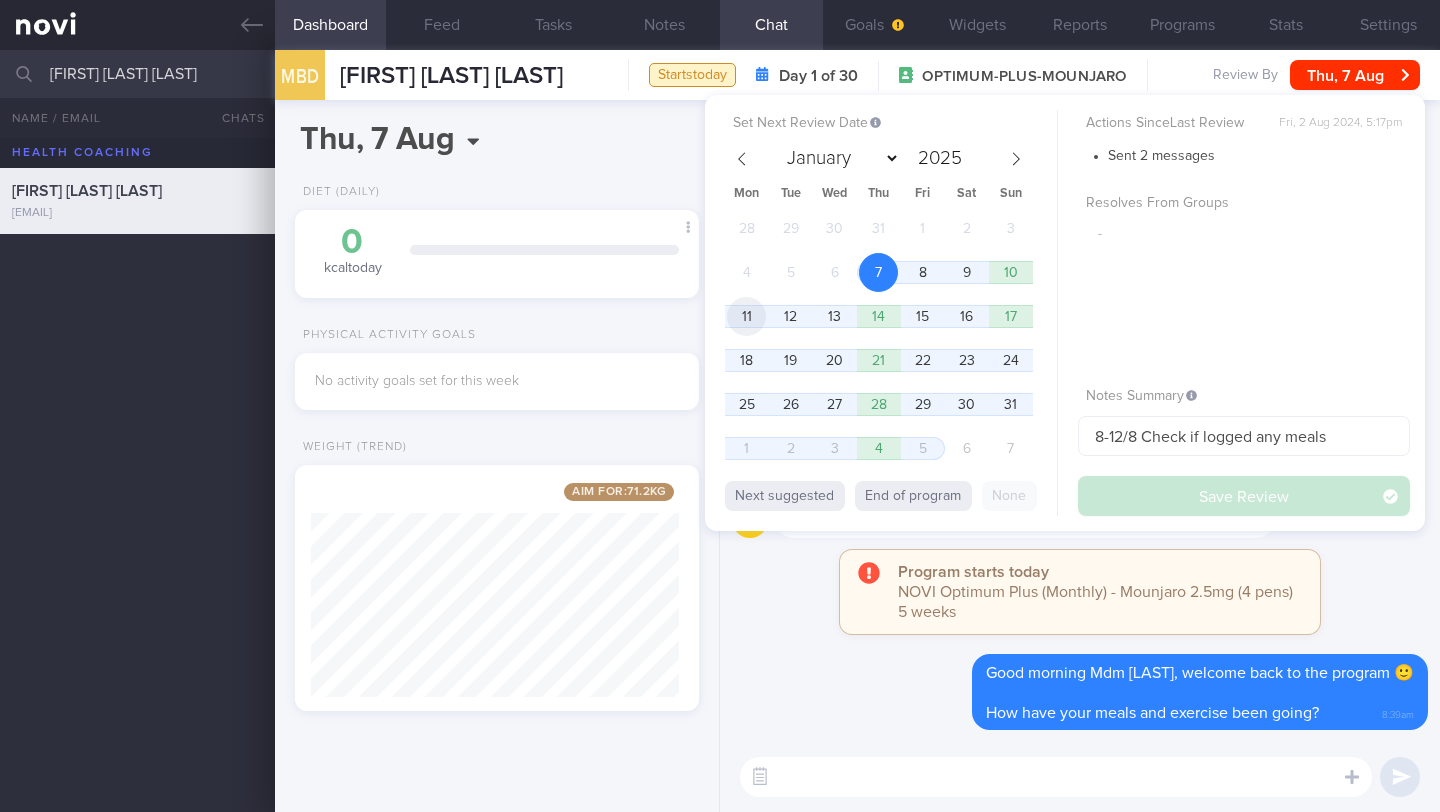 click on "11" at bounding box center (746, 316) 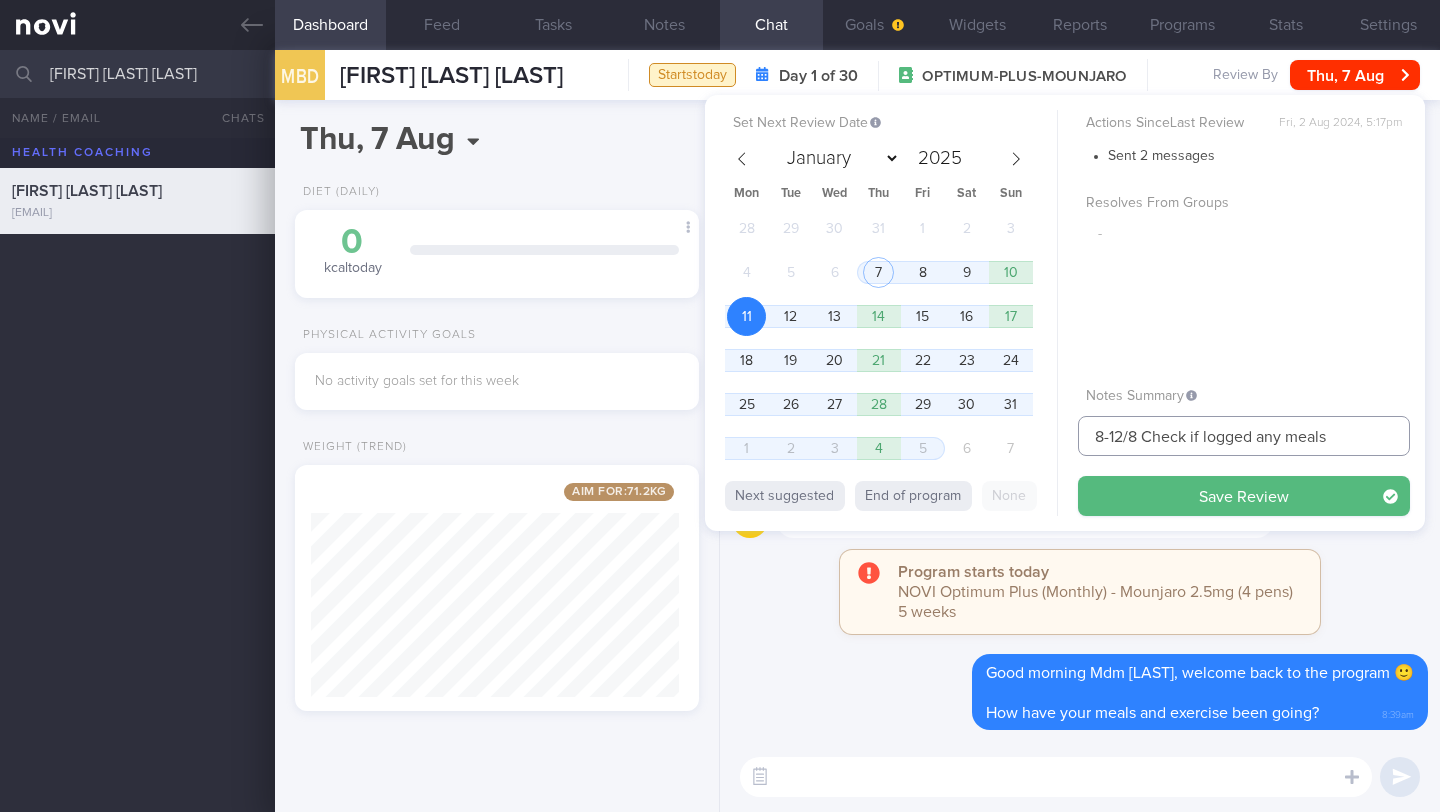 click on "8-12/8 Check if logged any meals" at bounding box center [1244, 436] 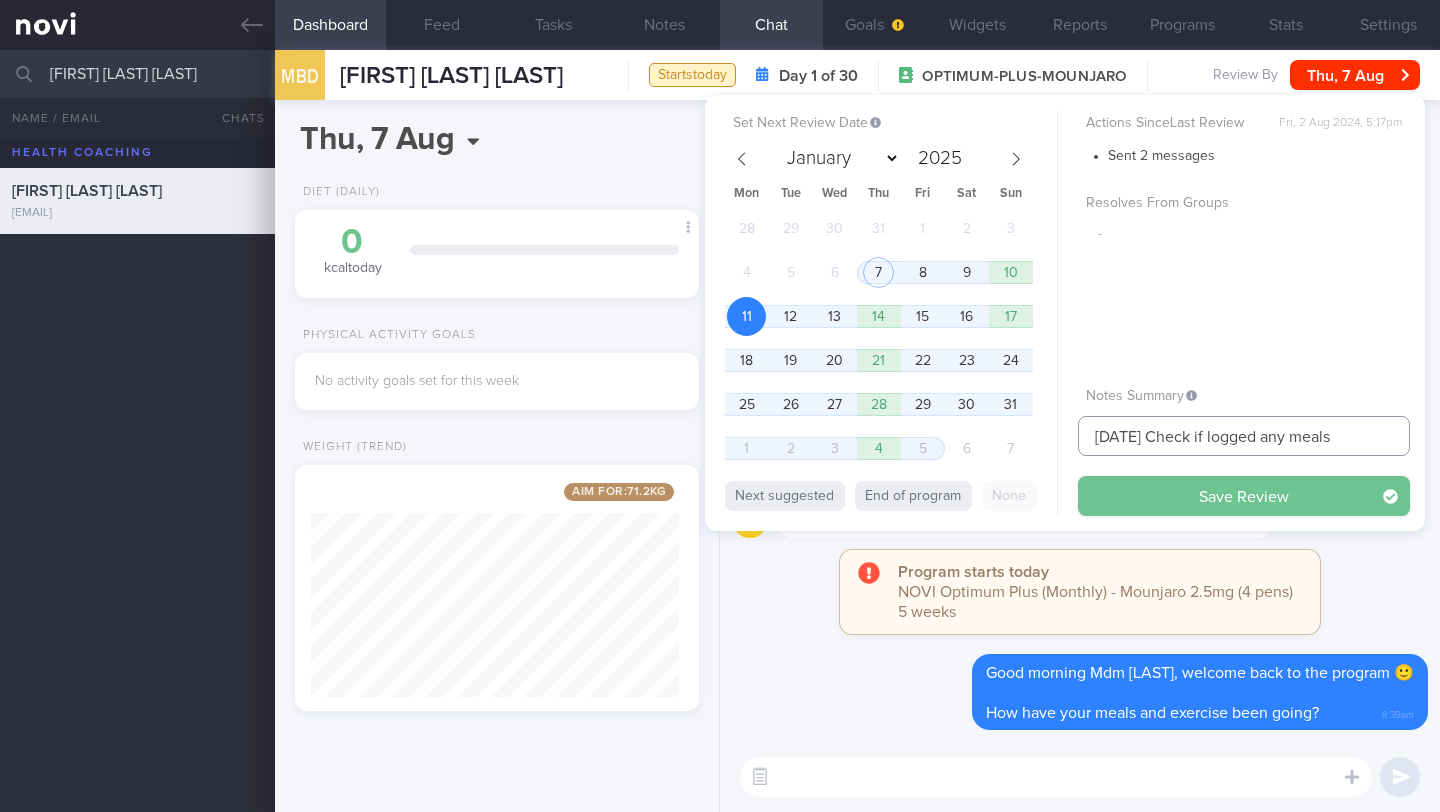 type on "11-12/8 Check if logged any meals" 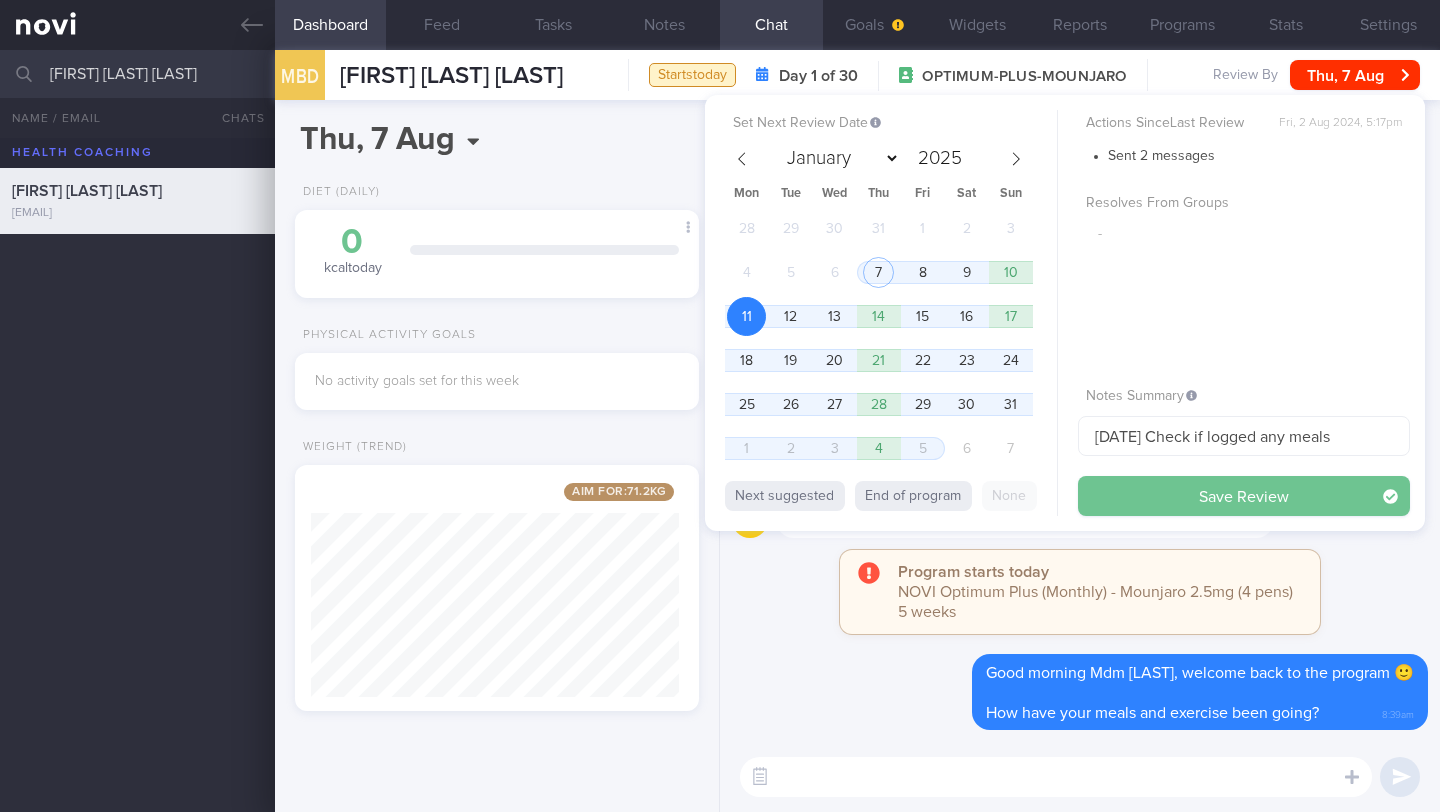 click on "Save Review" at bounding box center (1244, 496) 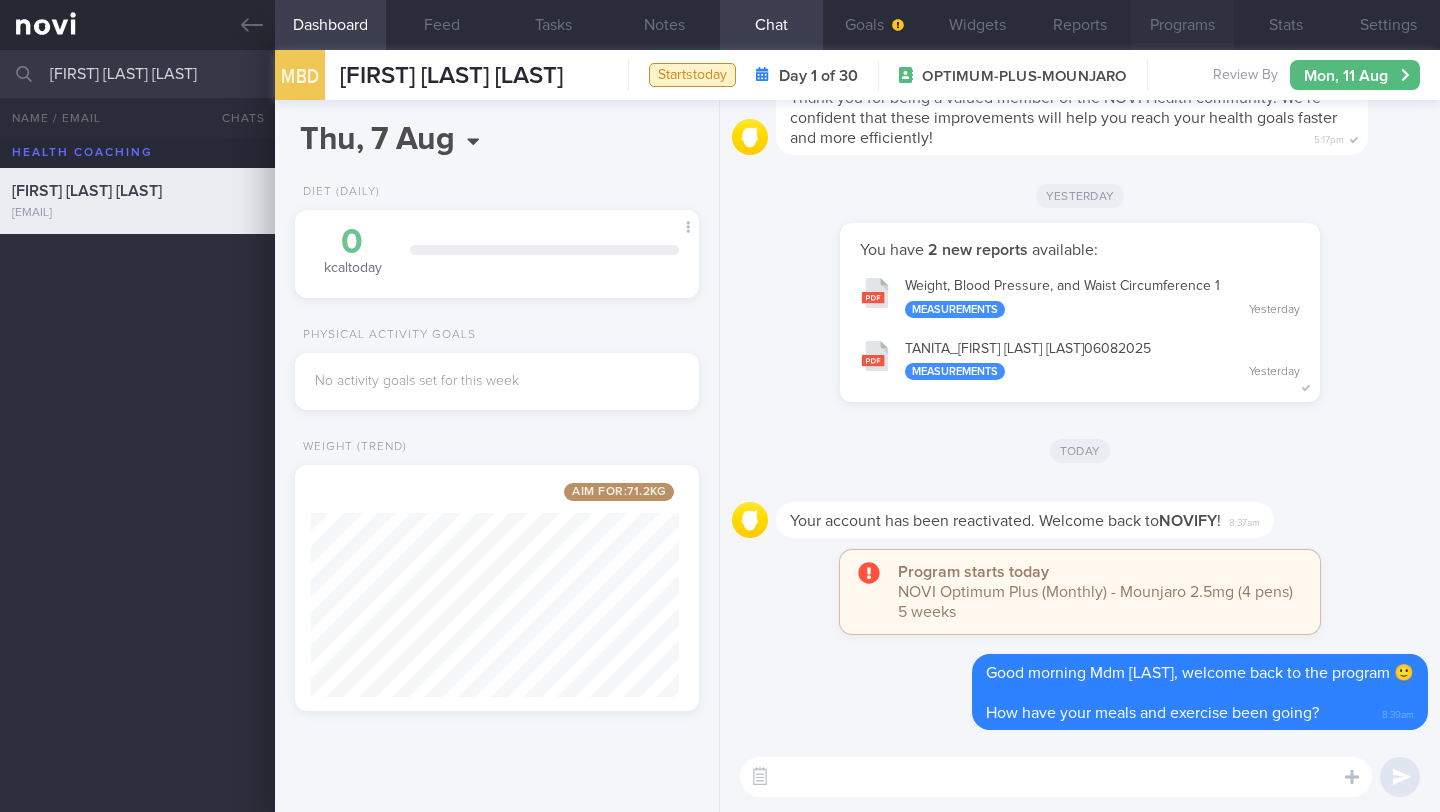 click on "Programs" at bounding box center [1182, 25] 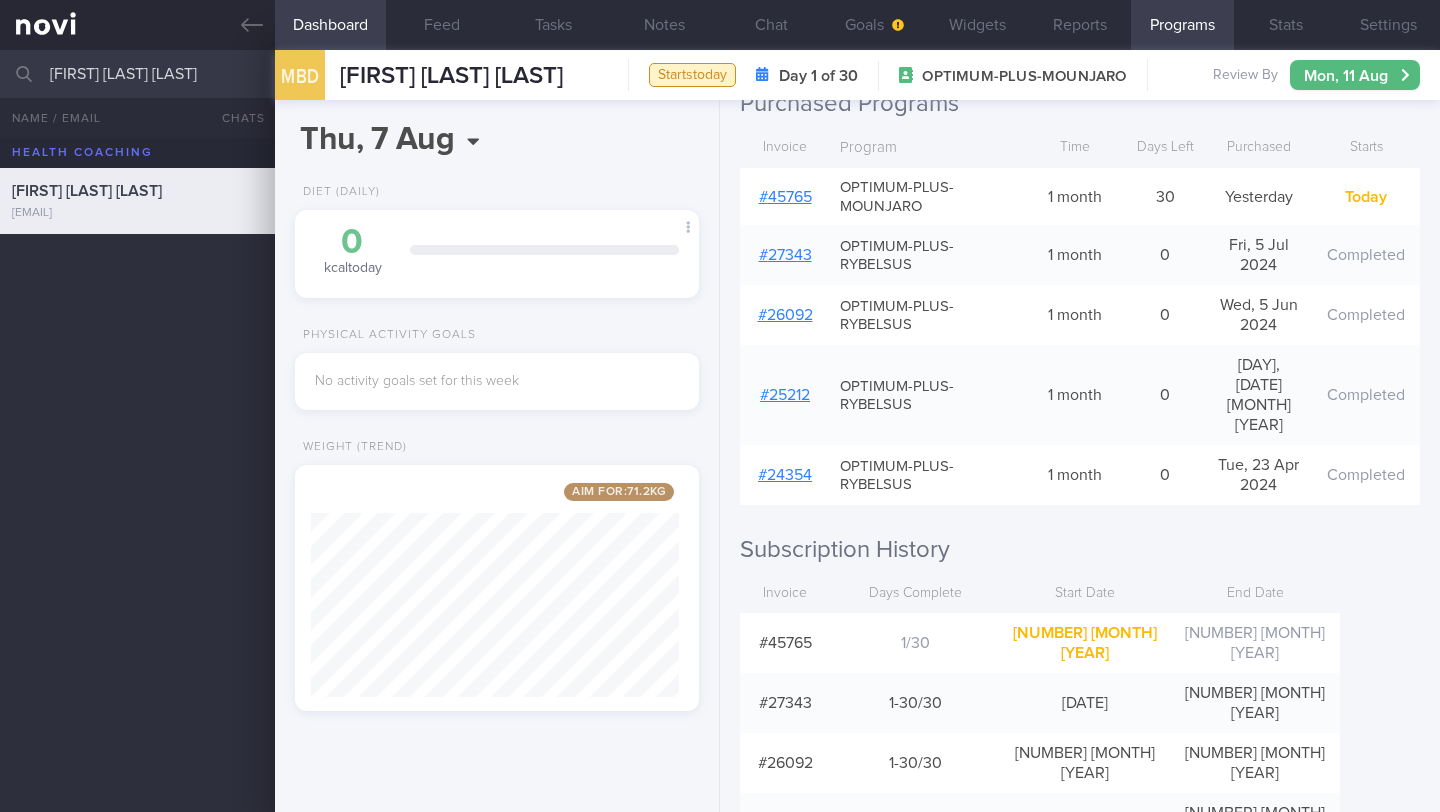 scroll, scrollTop: 393, scrollLeft: 0, axis: vertical 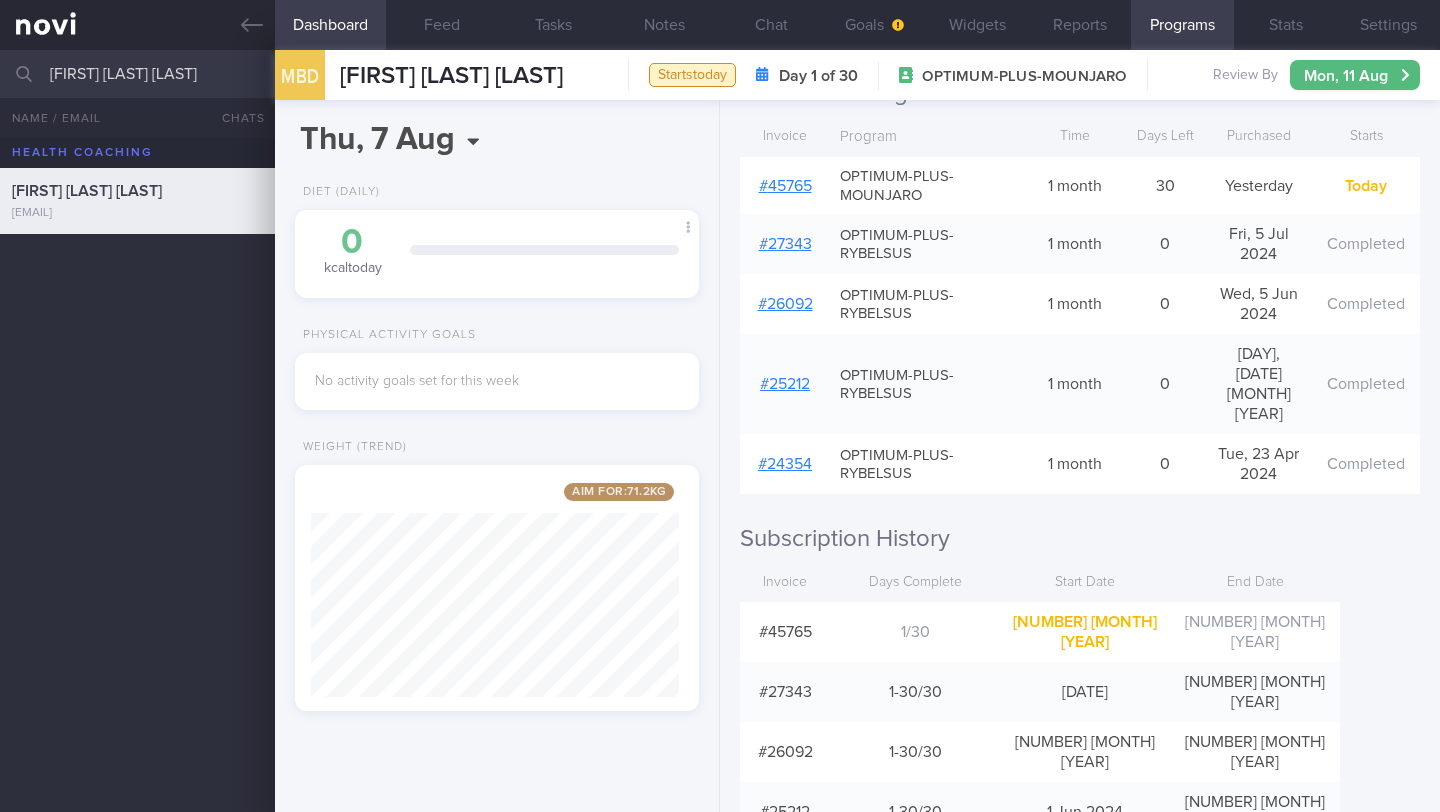 click on "MAHAMUTHA BEEVI D/O MOHAMED HANIFA" at bounding box center [720, 74] 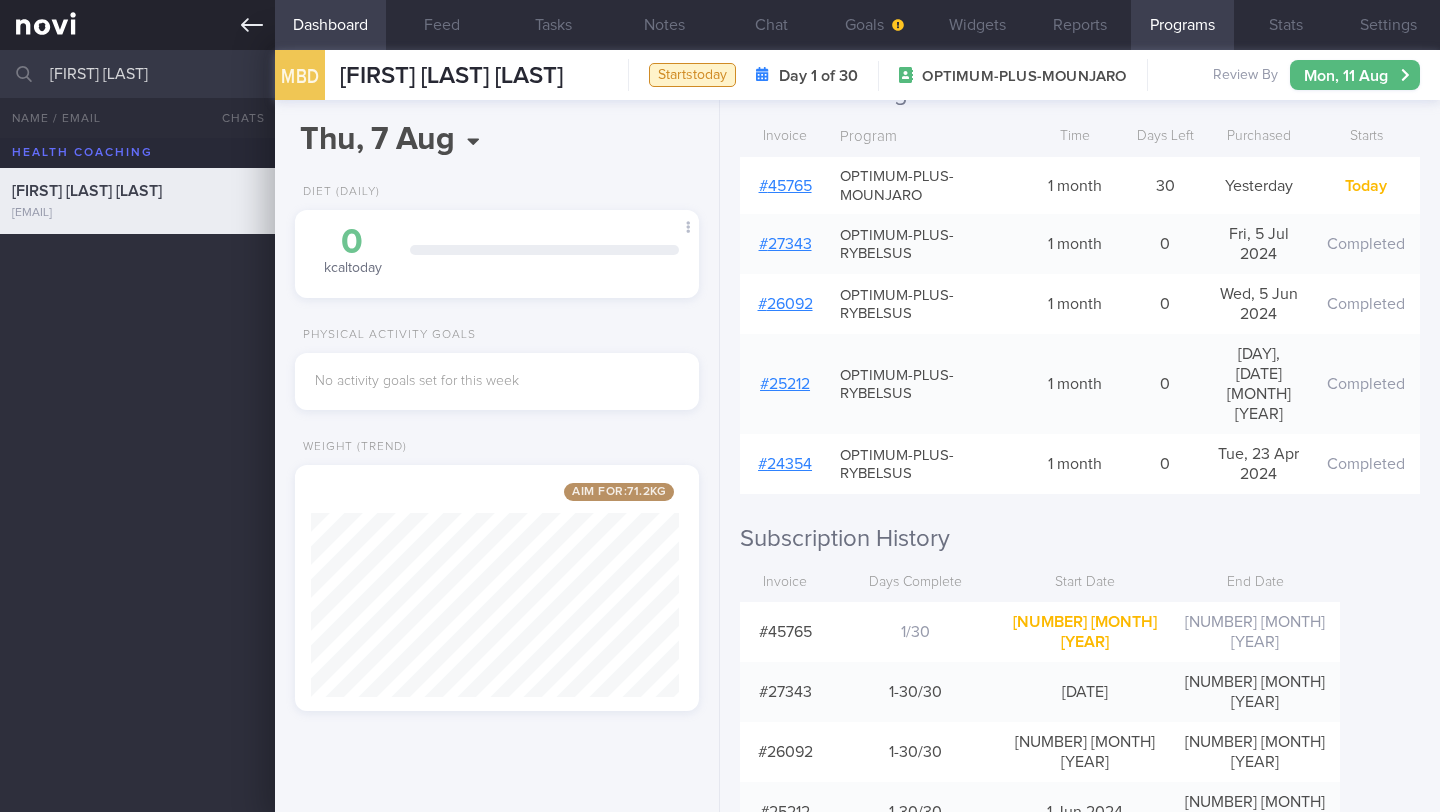 type on "[FIRST] [LAST]" 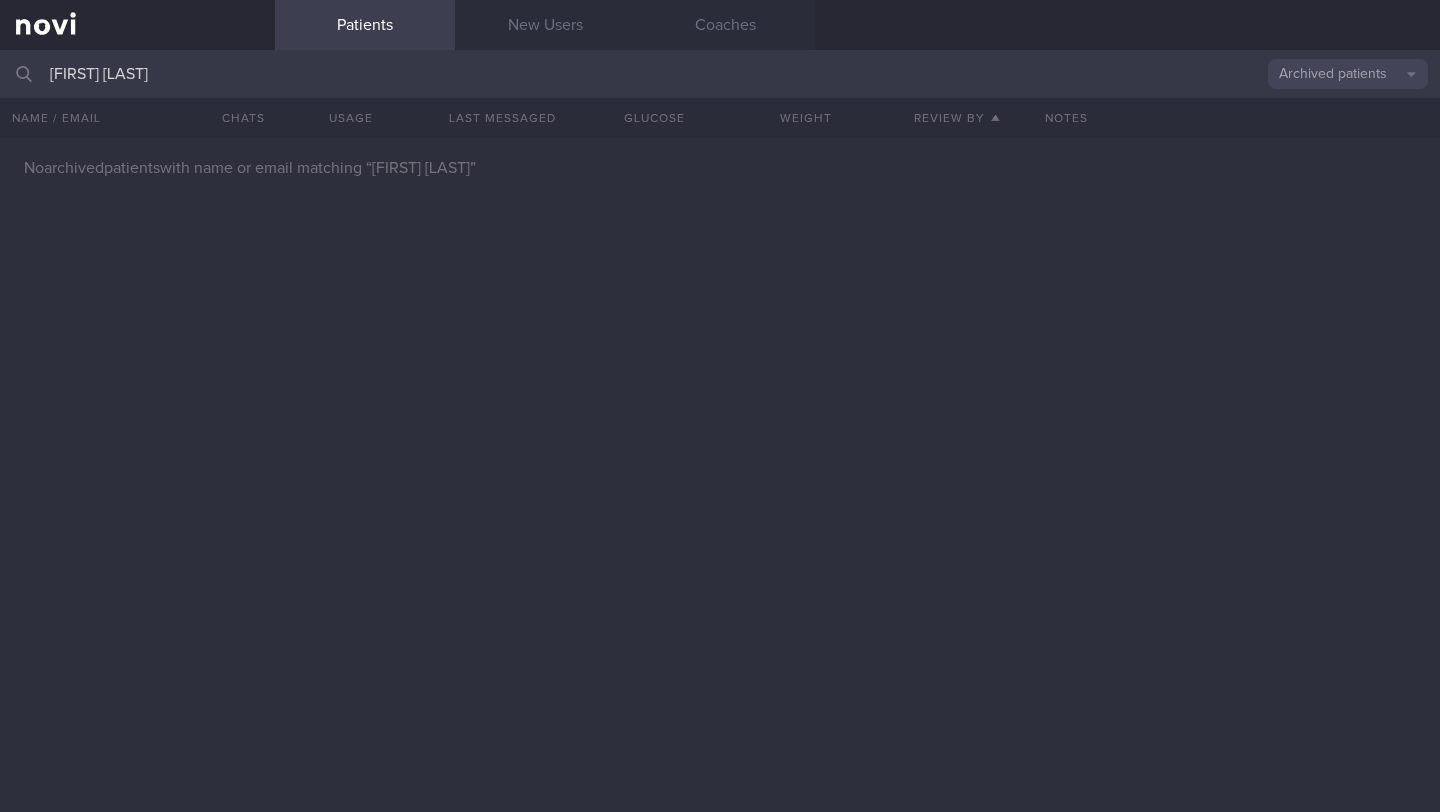click on "[FIRST] [LAST]" at bounding box center [720, 74] 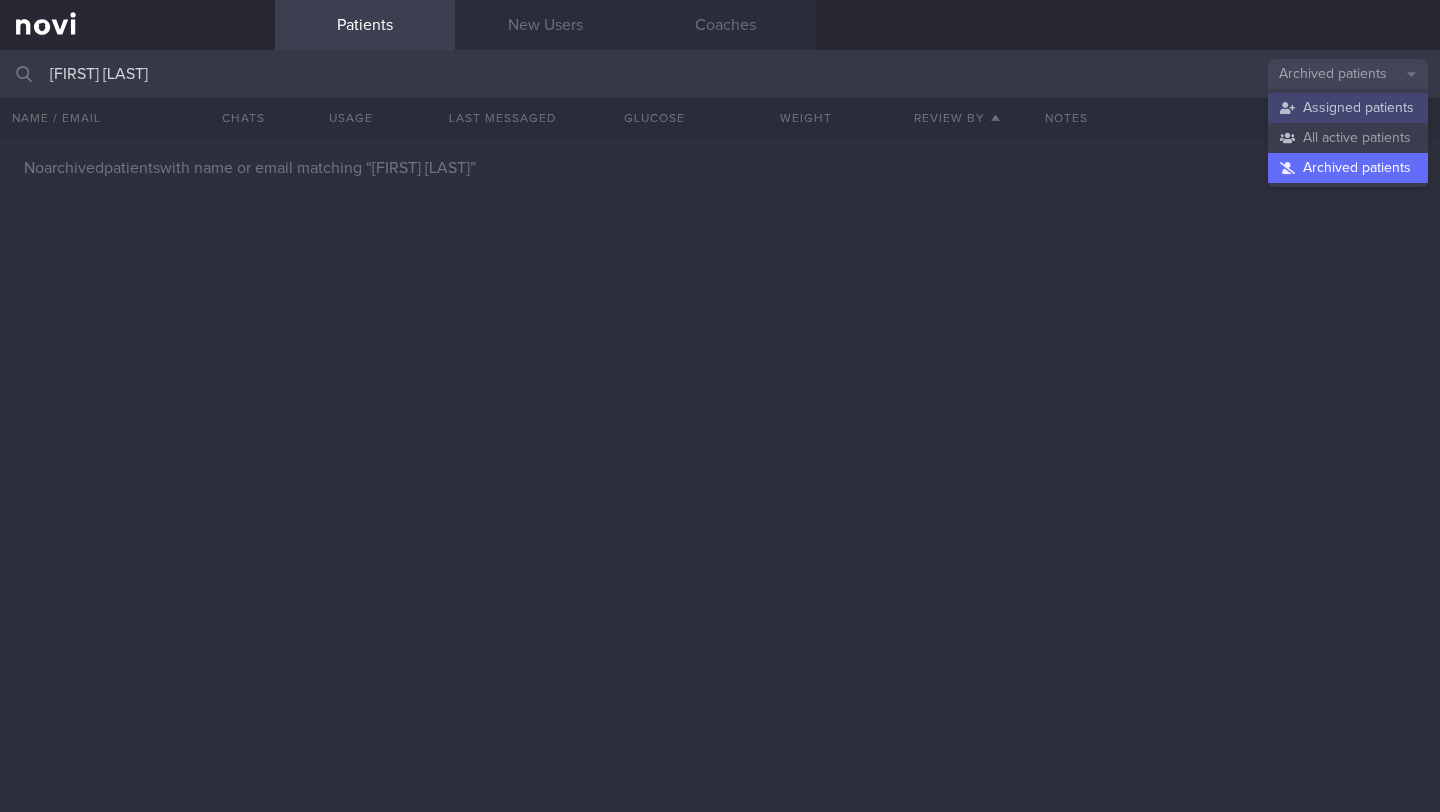 click on "Assigned patients" at bounding box center [1348, 108] 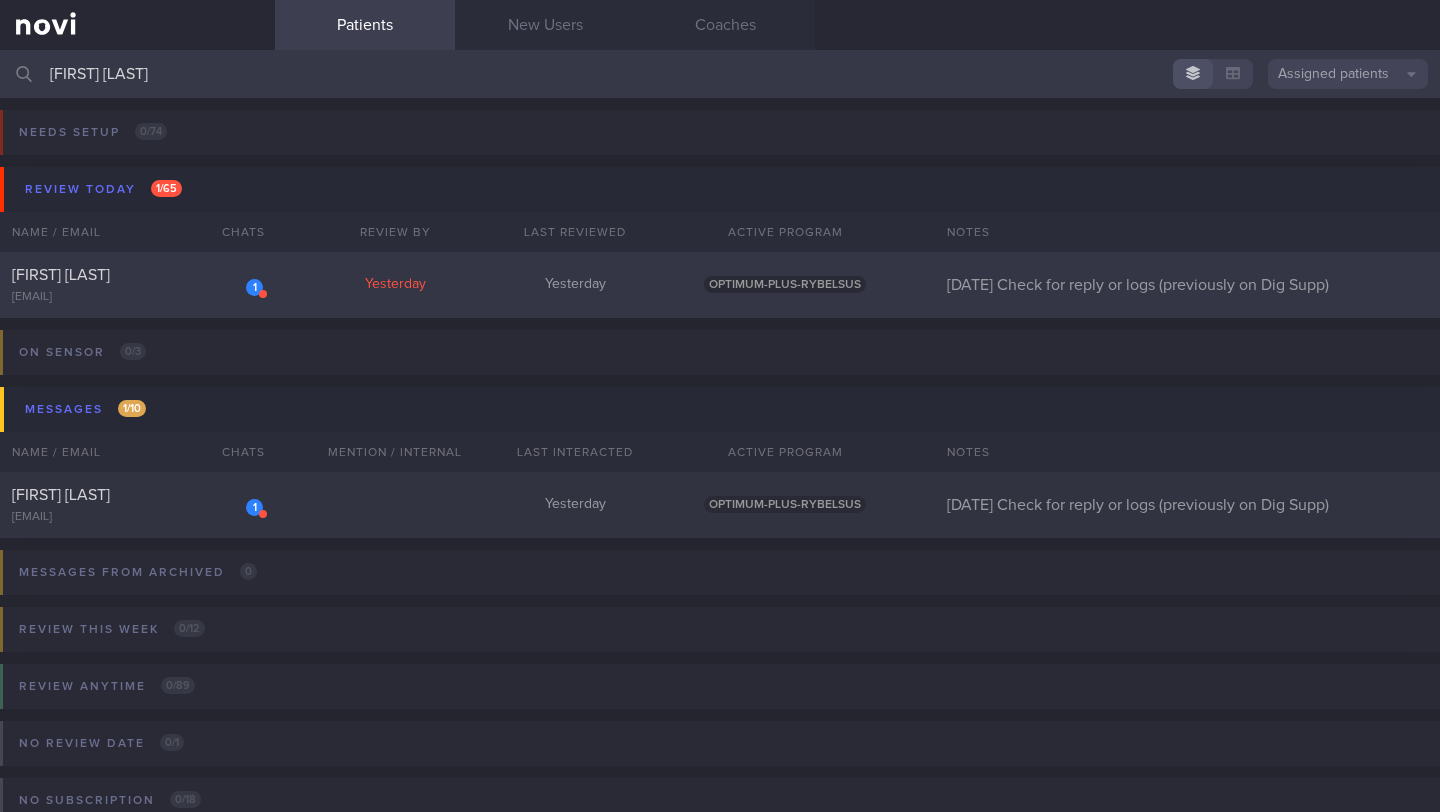 click on "[FIRST] [LAST]" at bounding box center [61, 275] 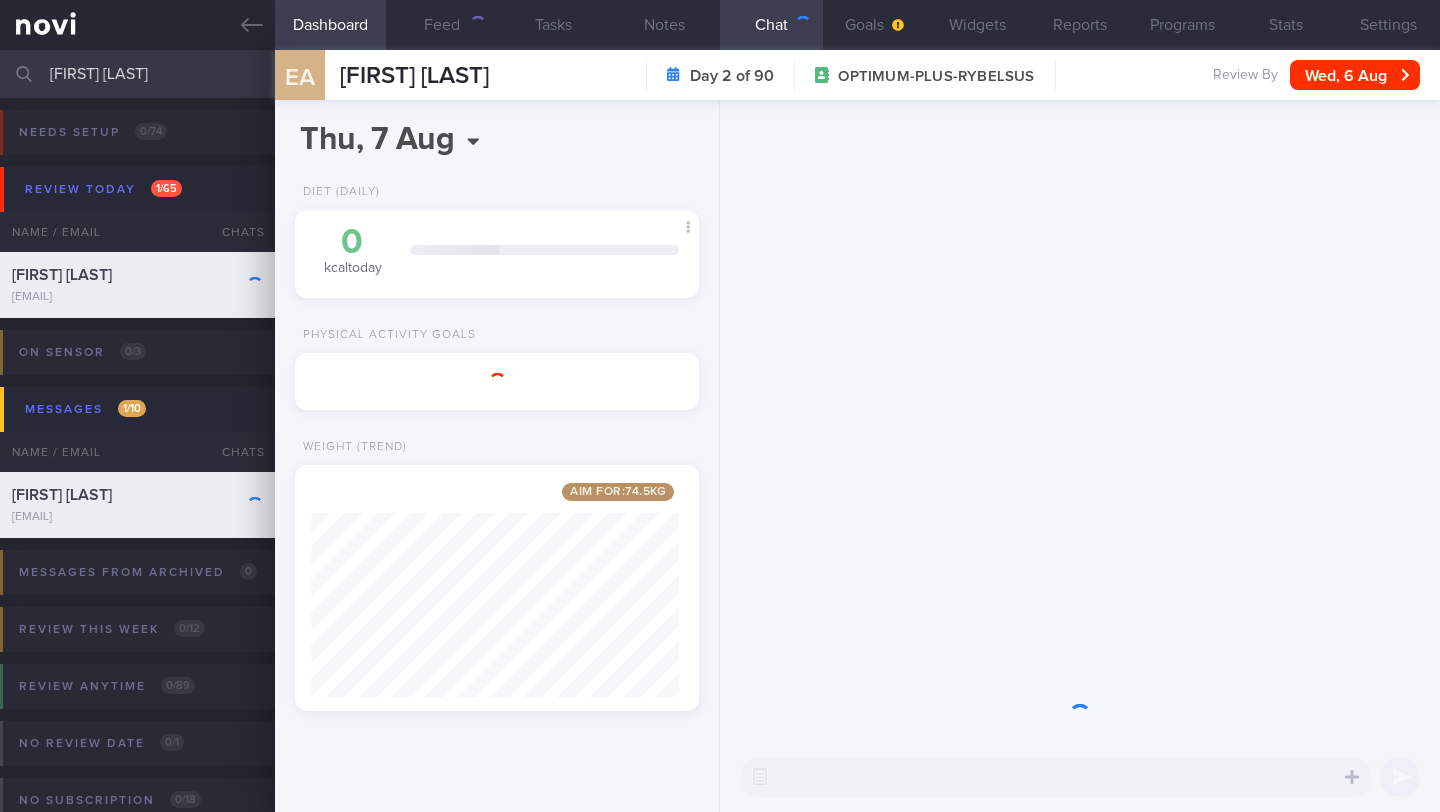 scroll, scrollTop: 999787, scrollLeft: 999632, axis: both 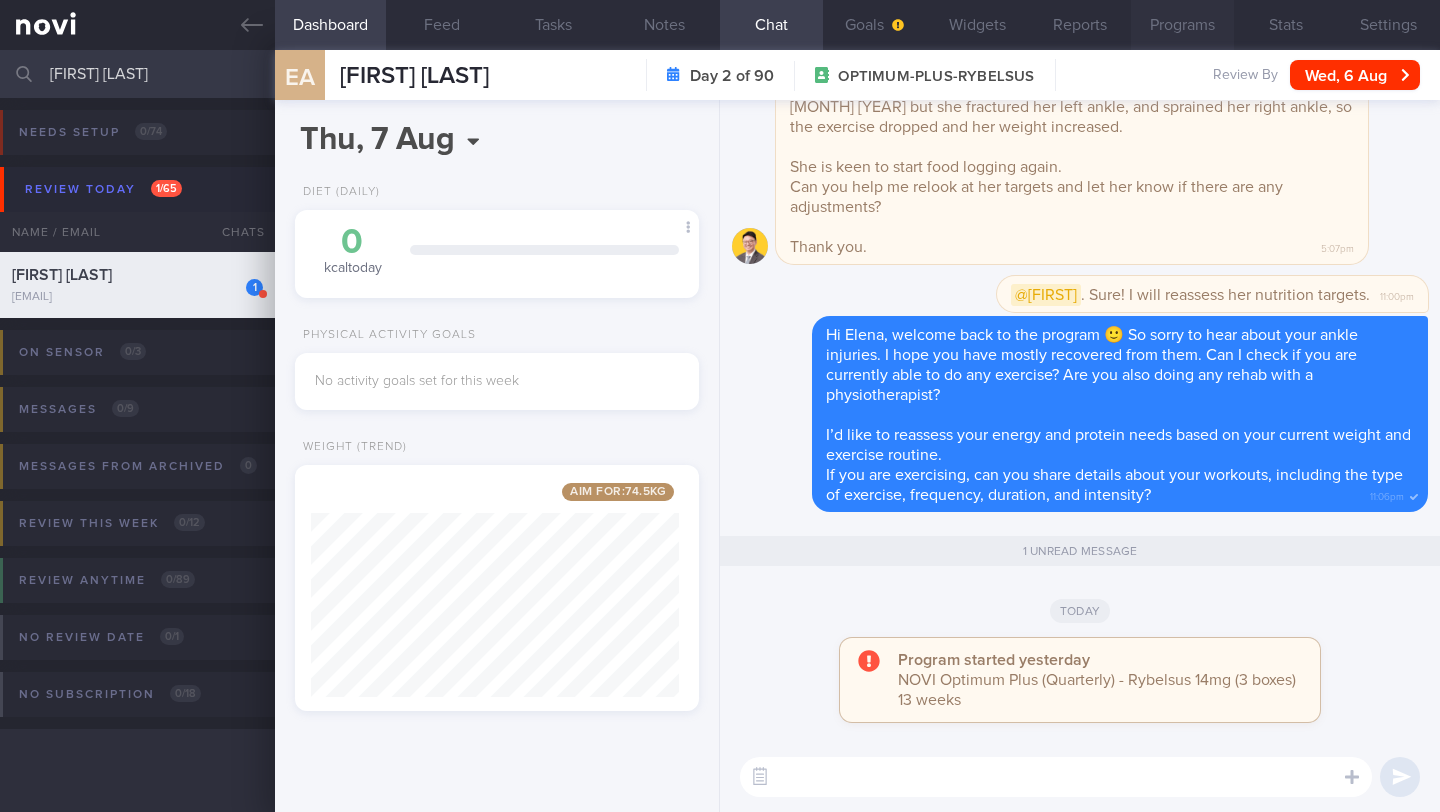 click on "Programs" at bounding box center [1182, 25] 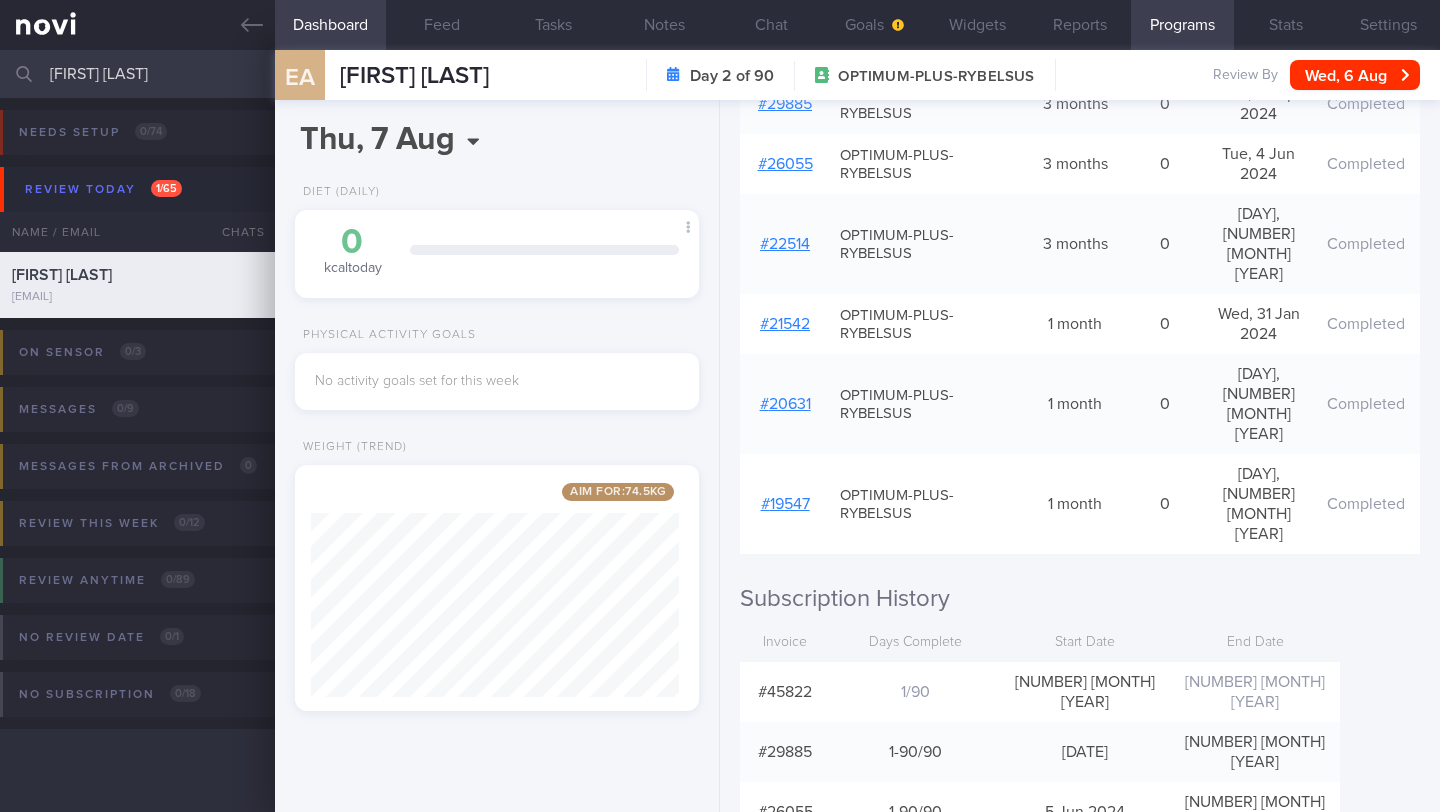 scroll, scrollTop: 514, scrollLeft: 0, axis: vertical 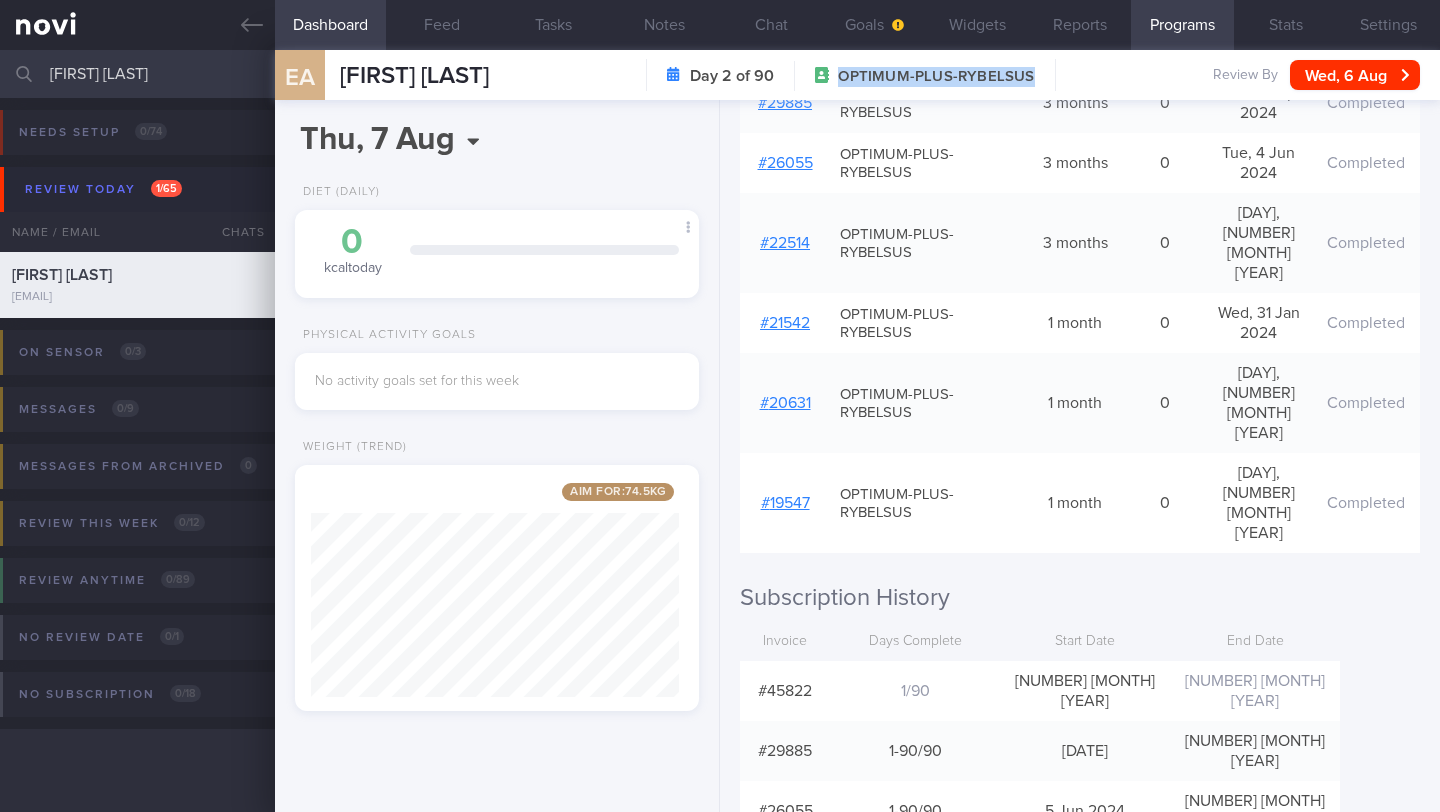 drag, startPoint x: 1057, startPoint y: 75, endPoint x: 900, endPoint y: 66, distance: 157.25775 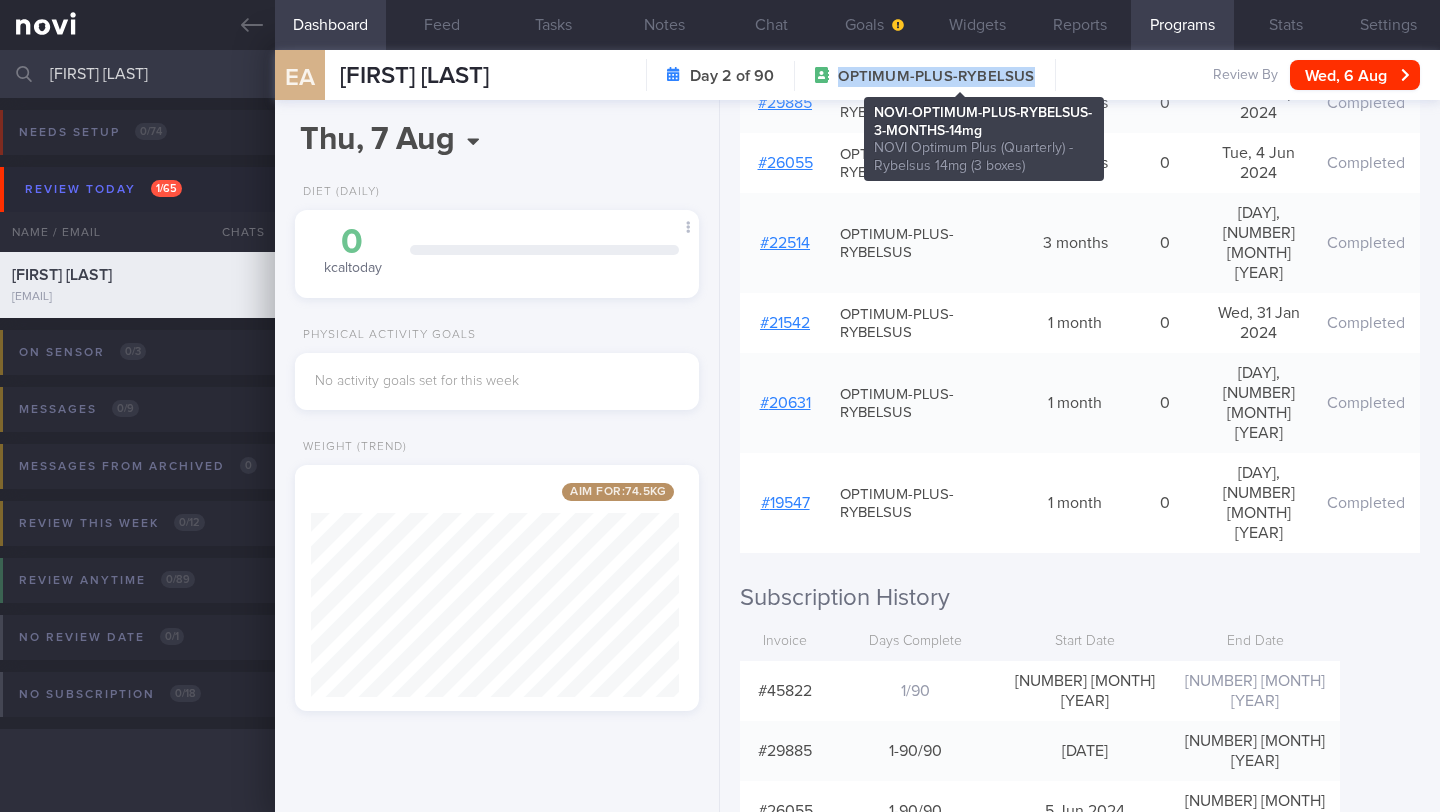 copy on "OPTIMUM-PLUS-RYBELSUS" 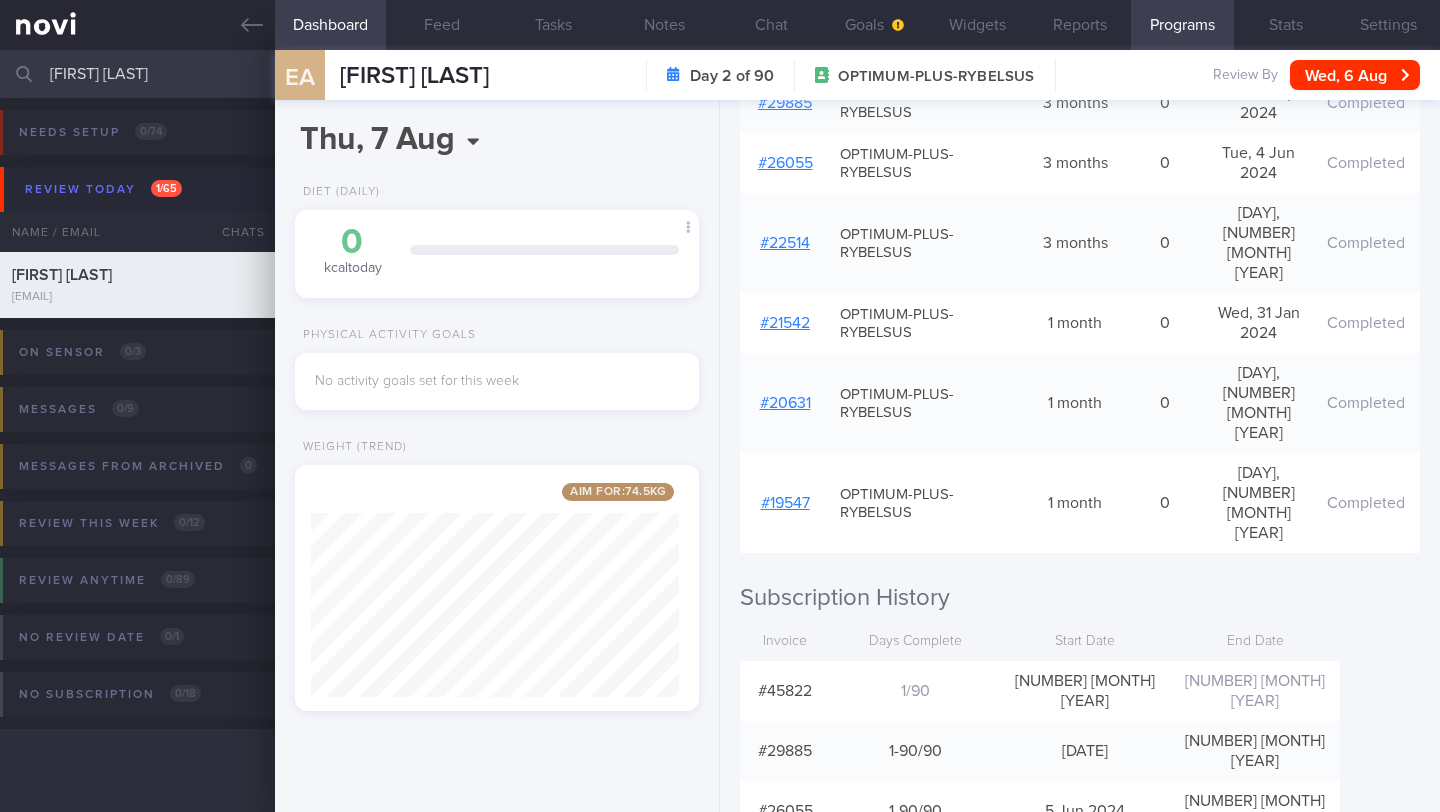 click on "[FIRST] [LAST]" at bounding box center (720, 74) 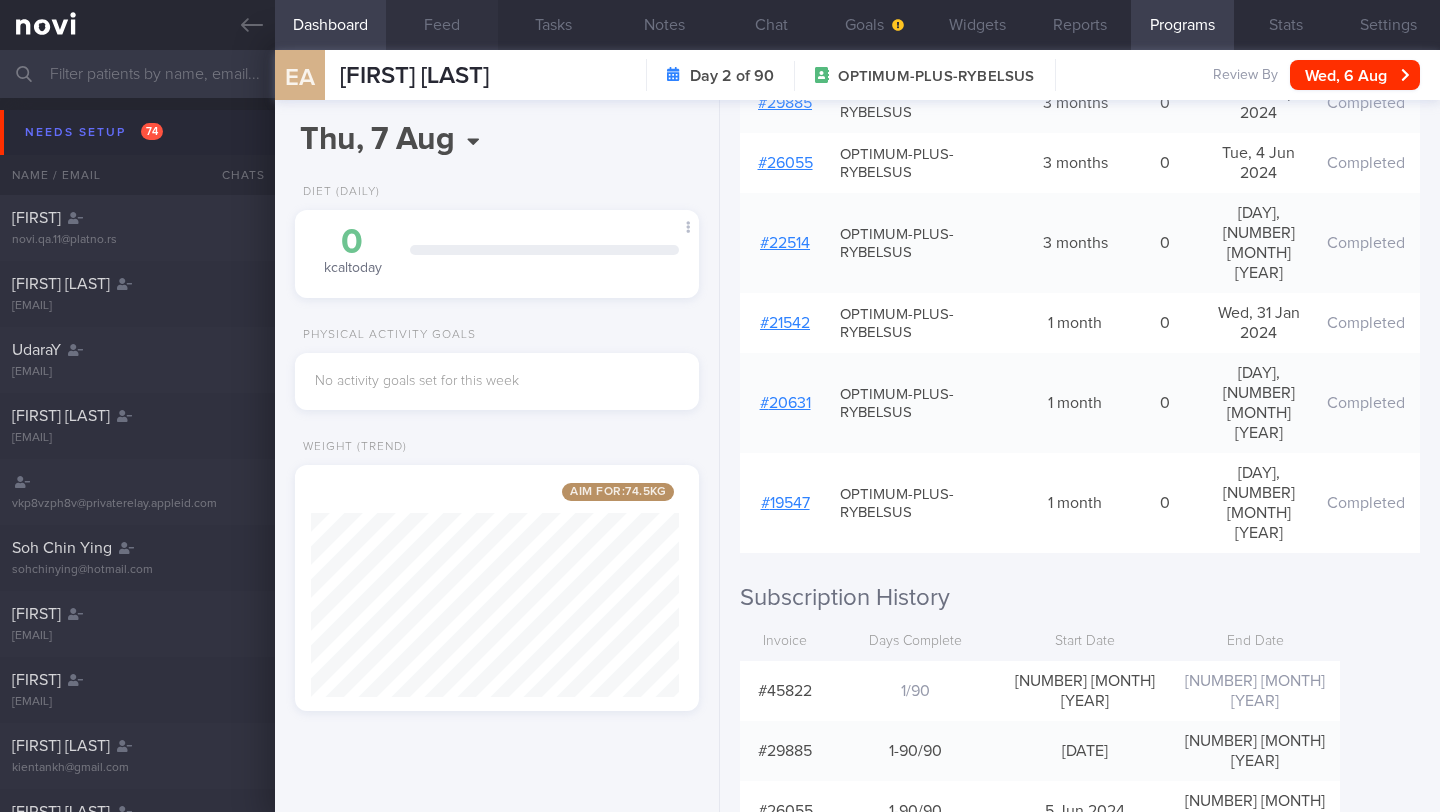 type 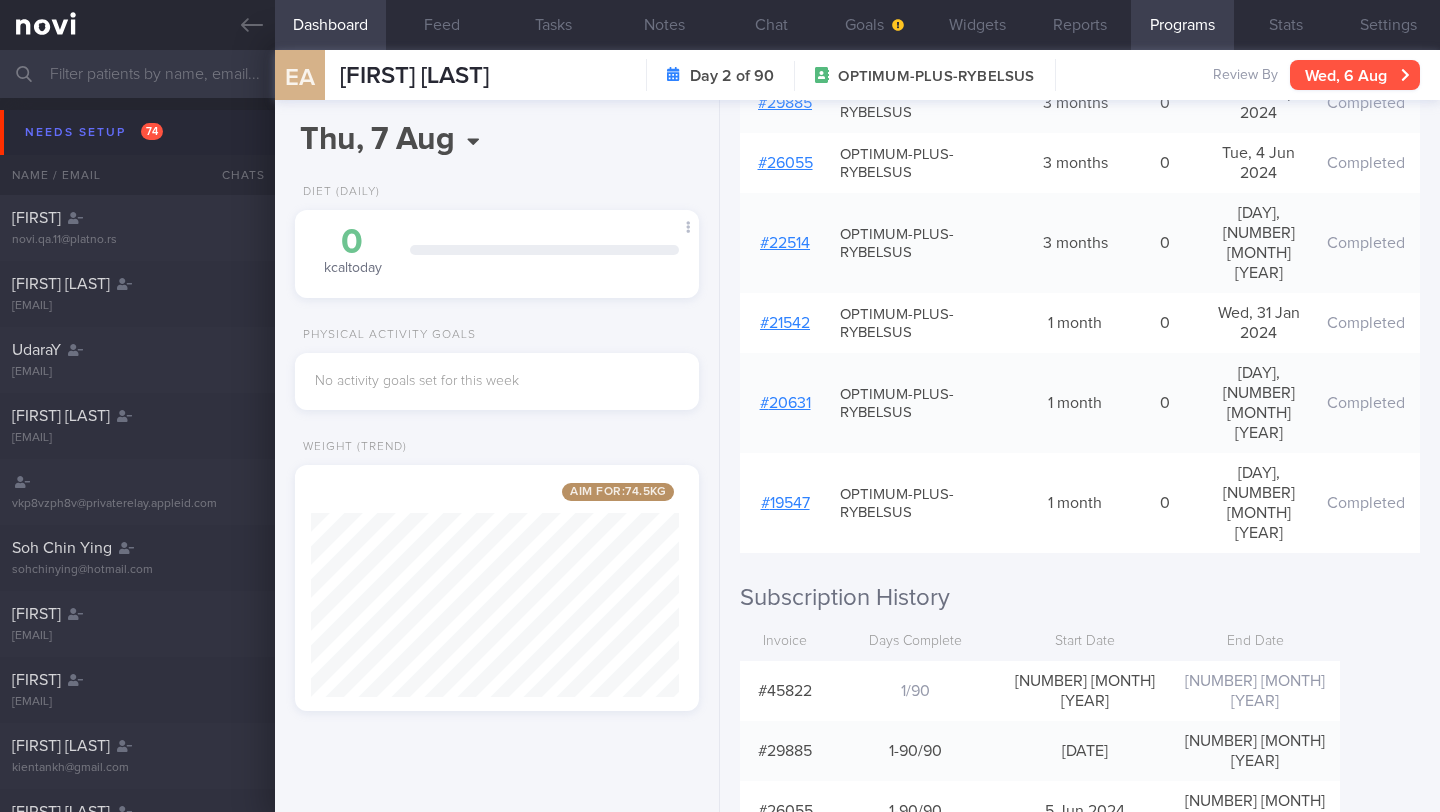 click on "Wed, 6 Aug" at bounding box center (1355, 75) 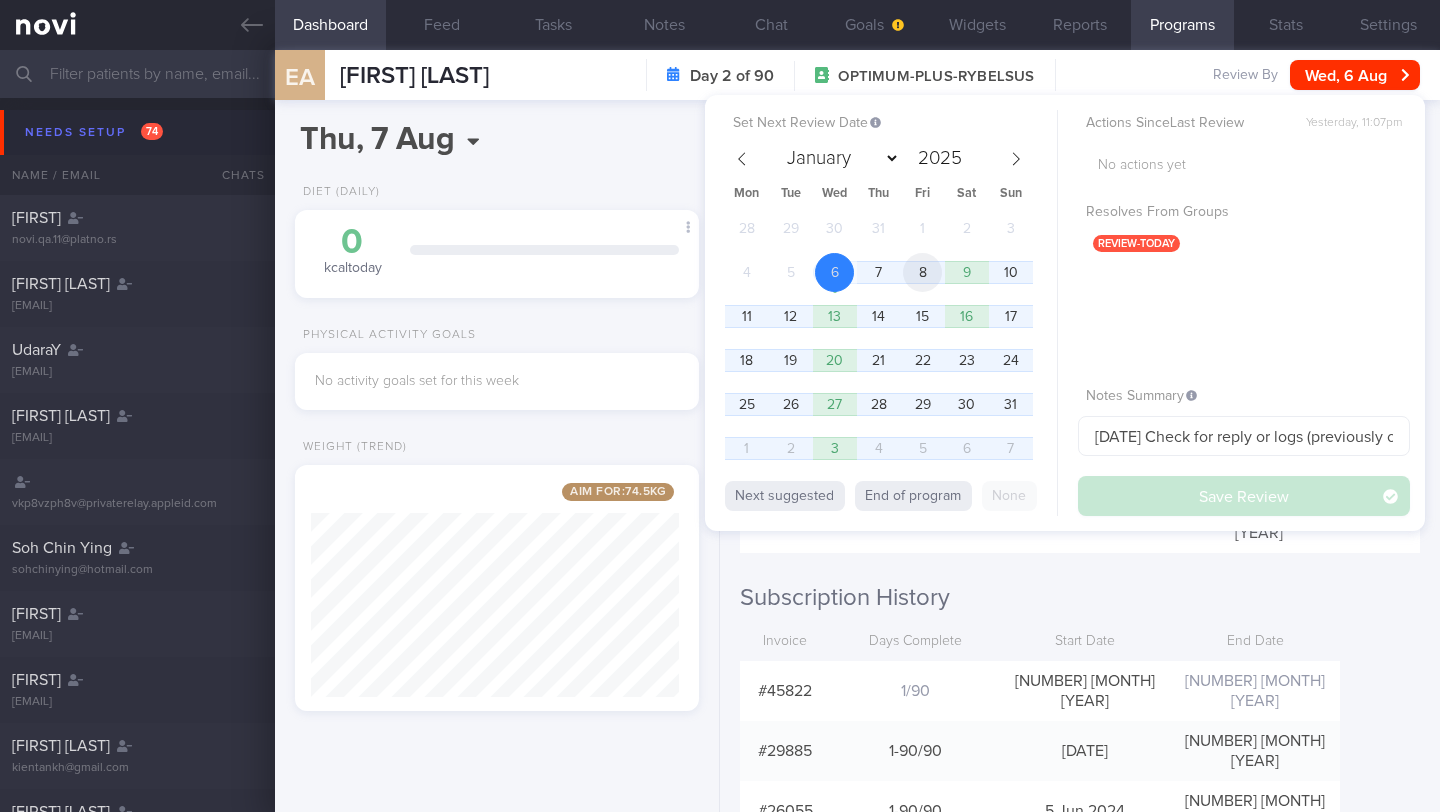 click on "8" at bounding box center (922, 272) 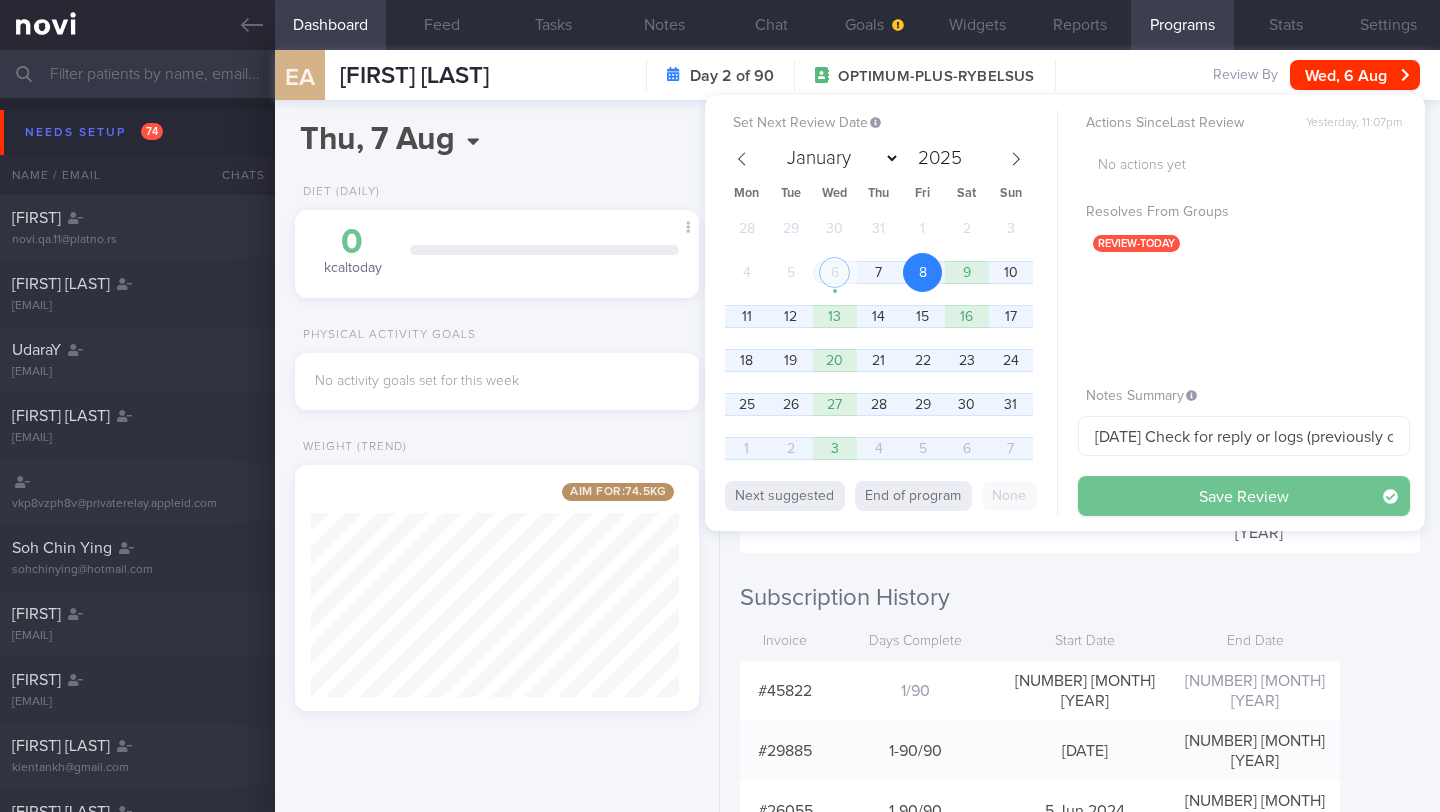 click on "Save Review" at bounding box center (1244, 496) 